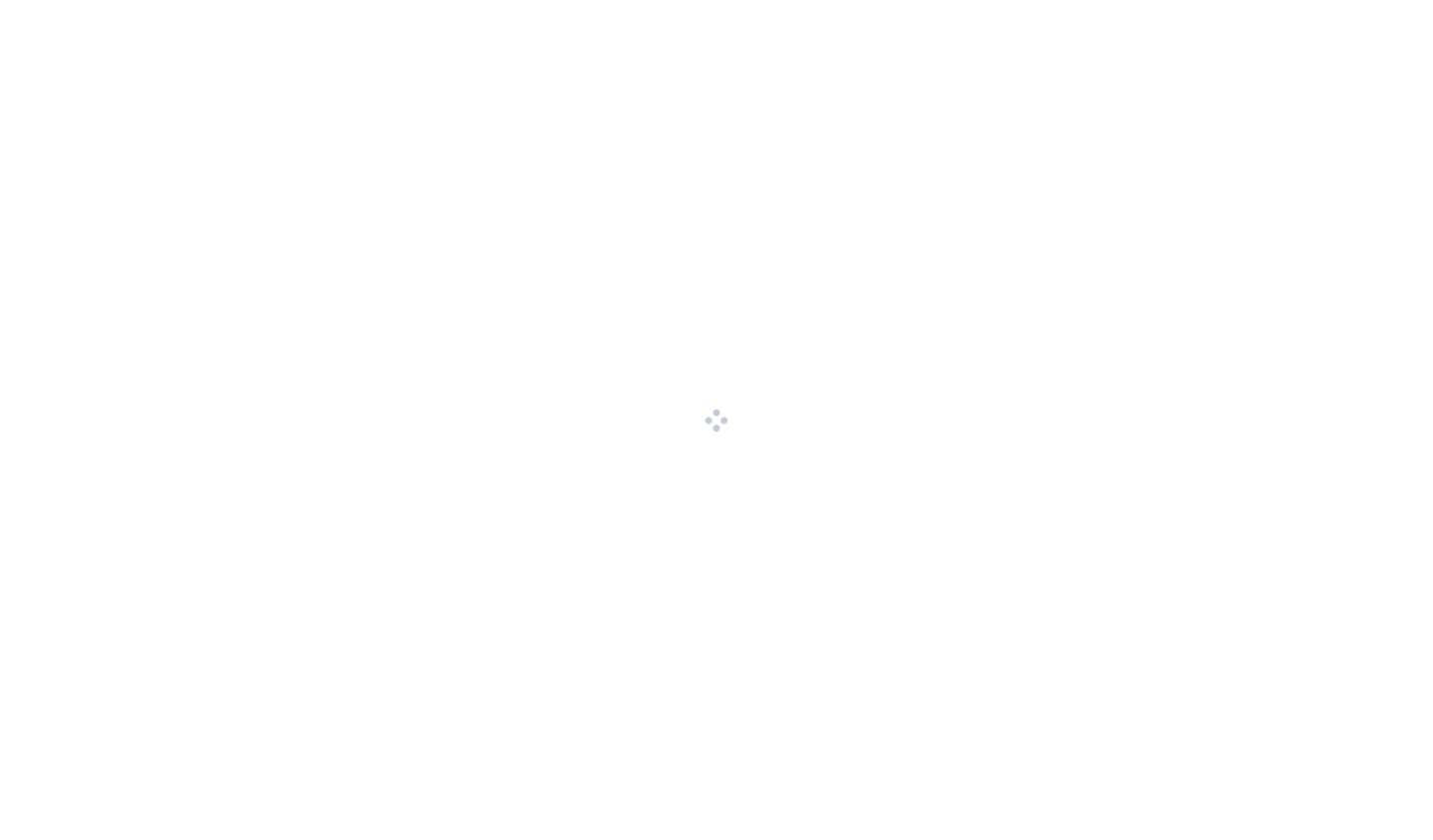 scroll, scrollTop: 0, scrollLeft: 0, axis: both 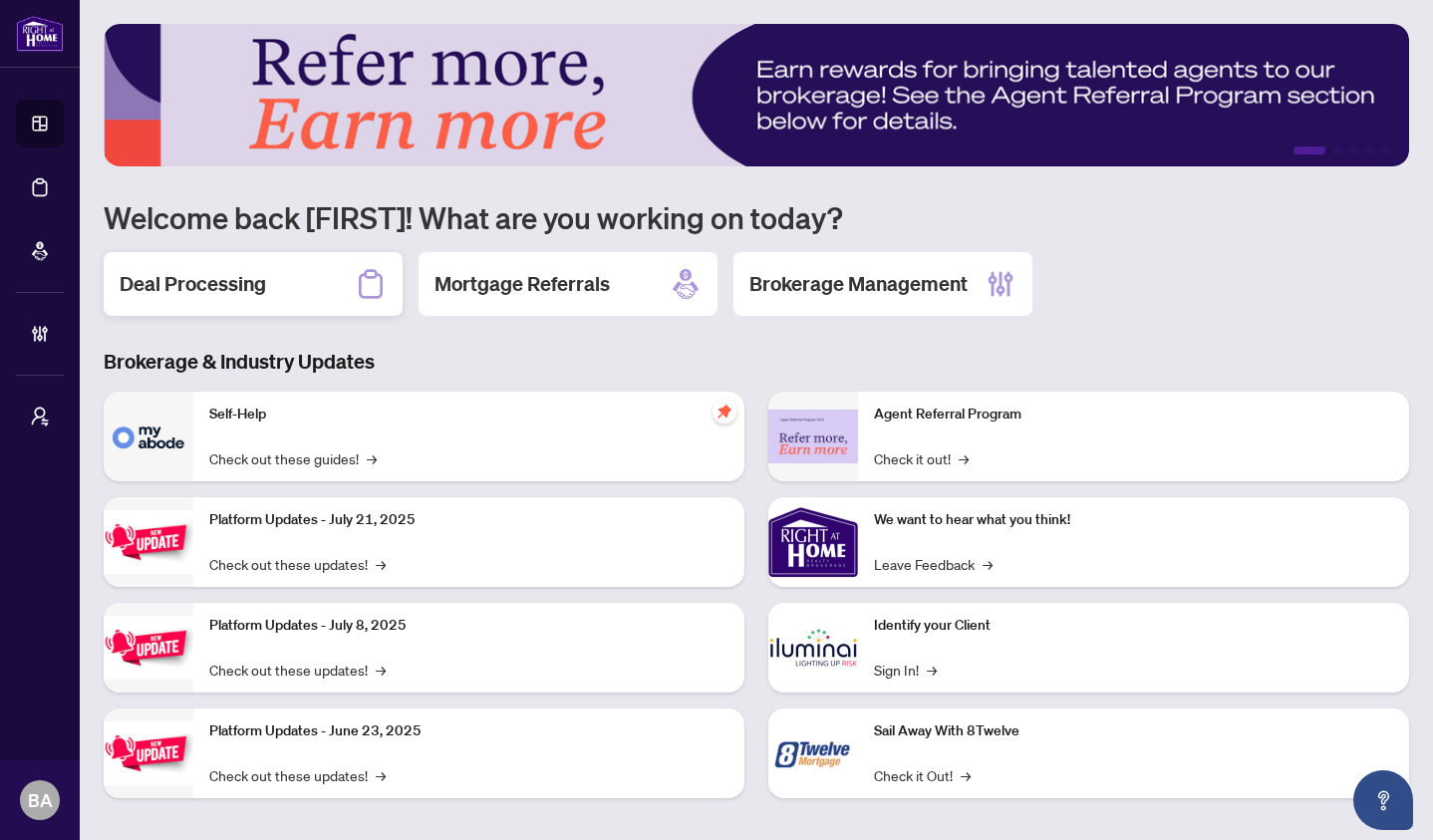 click on "Deal Processing" at bounding box center [192, 284] 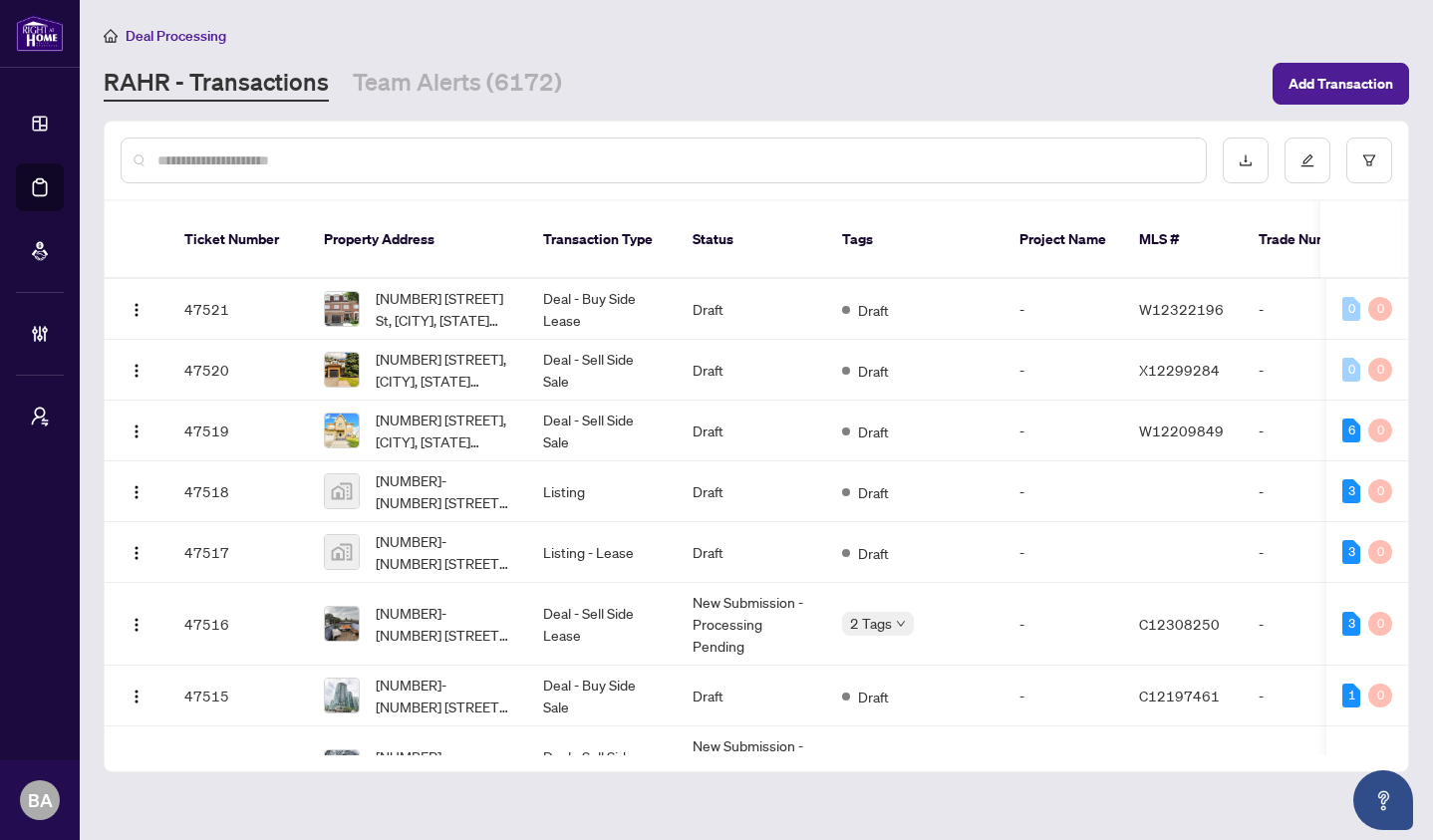 click at bounding box center (674, 160) 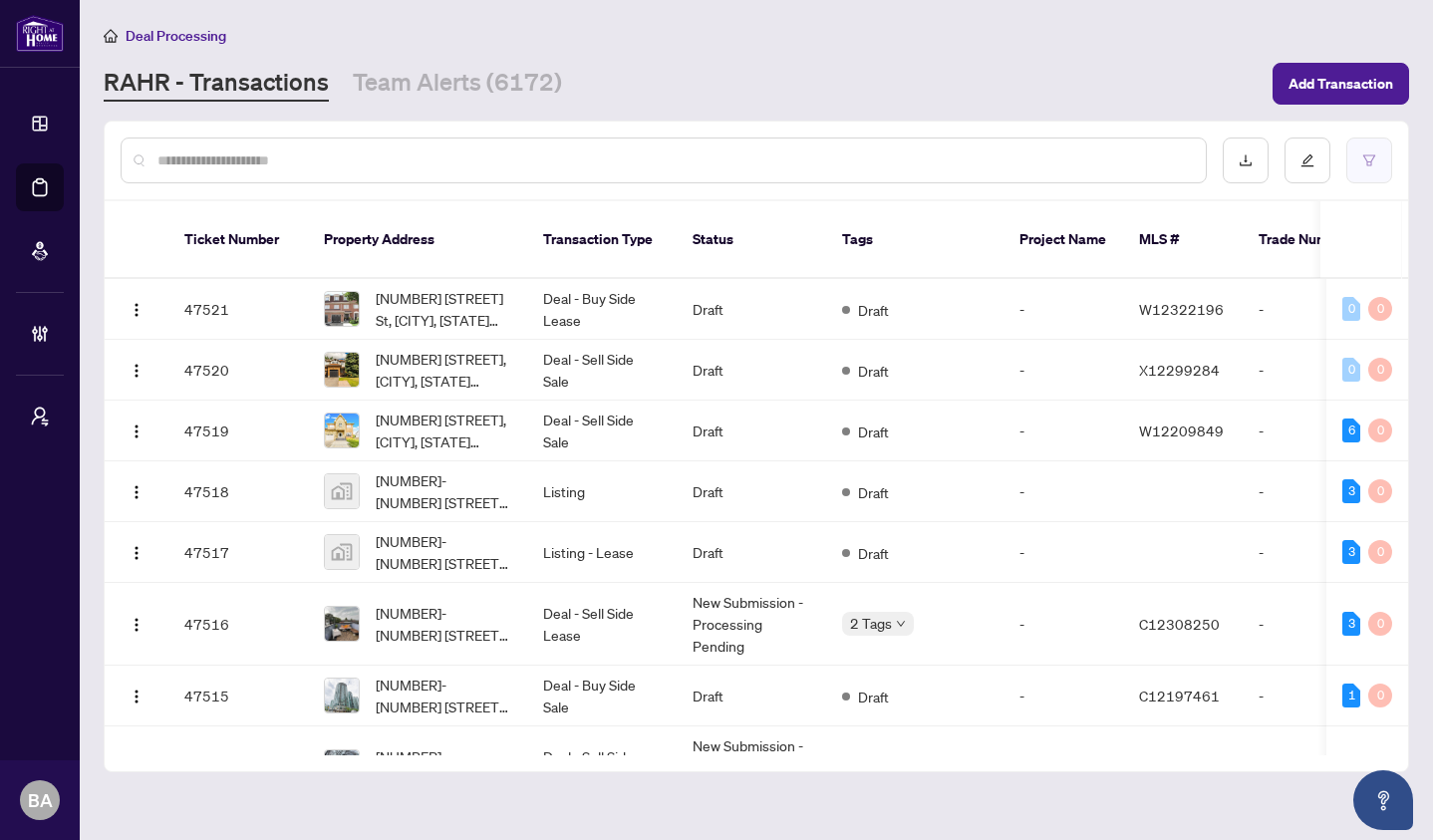 click at bounding box center [1369, 160] 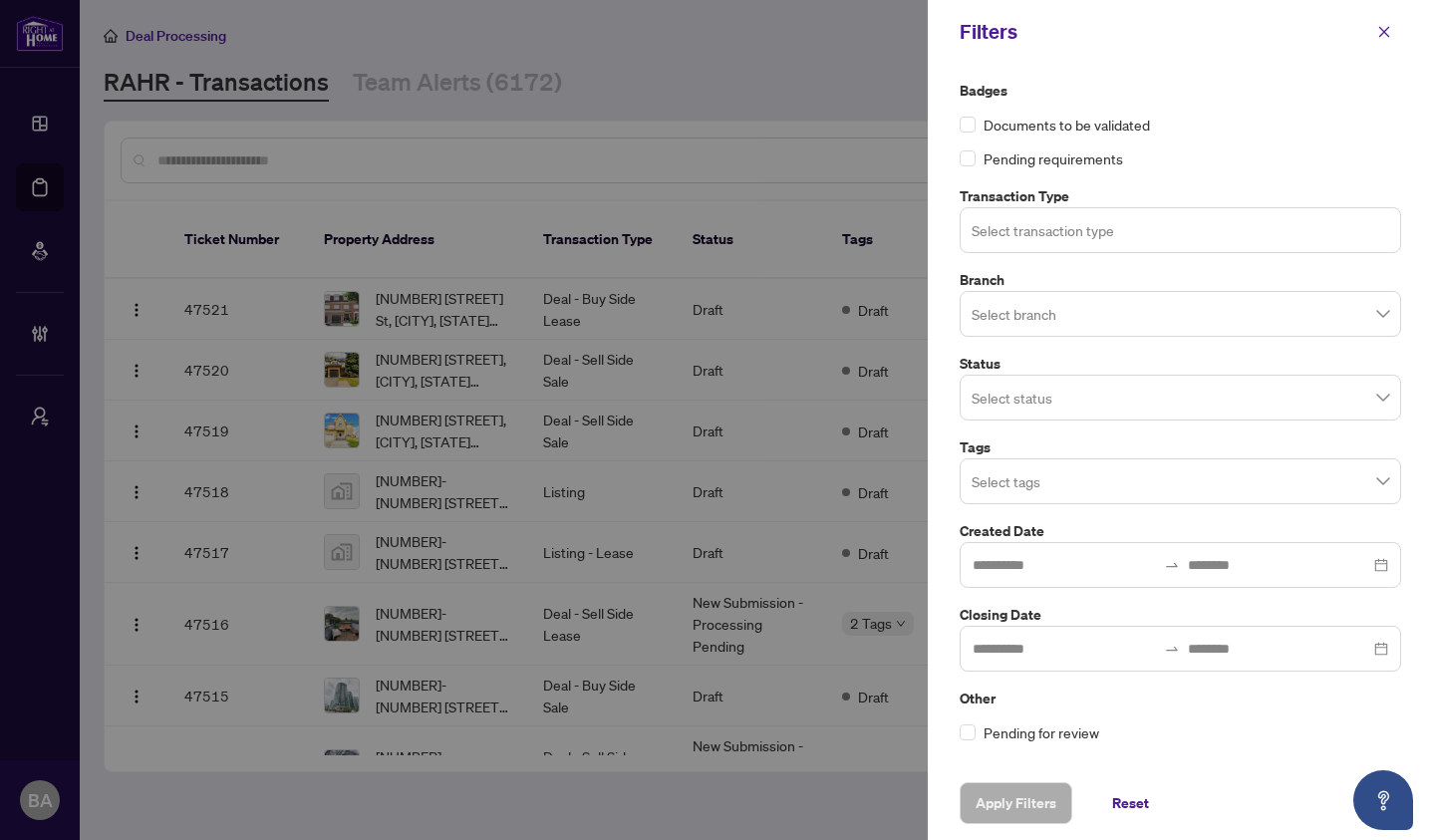 click at bounding box center [1180, 229] 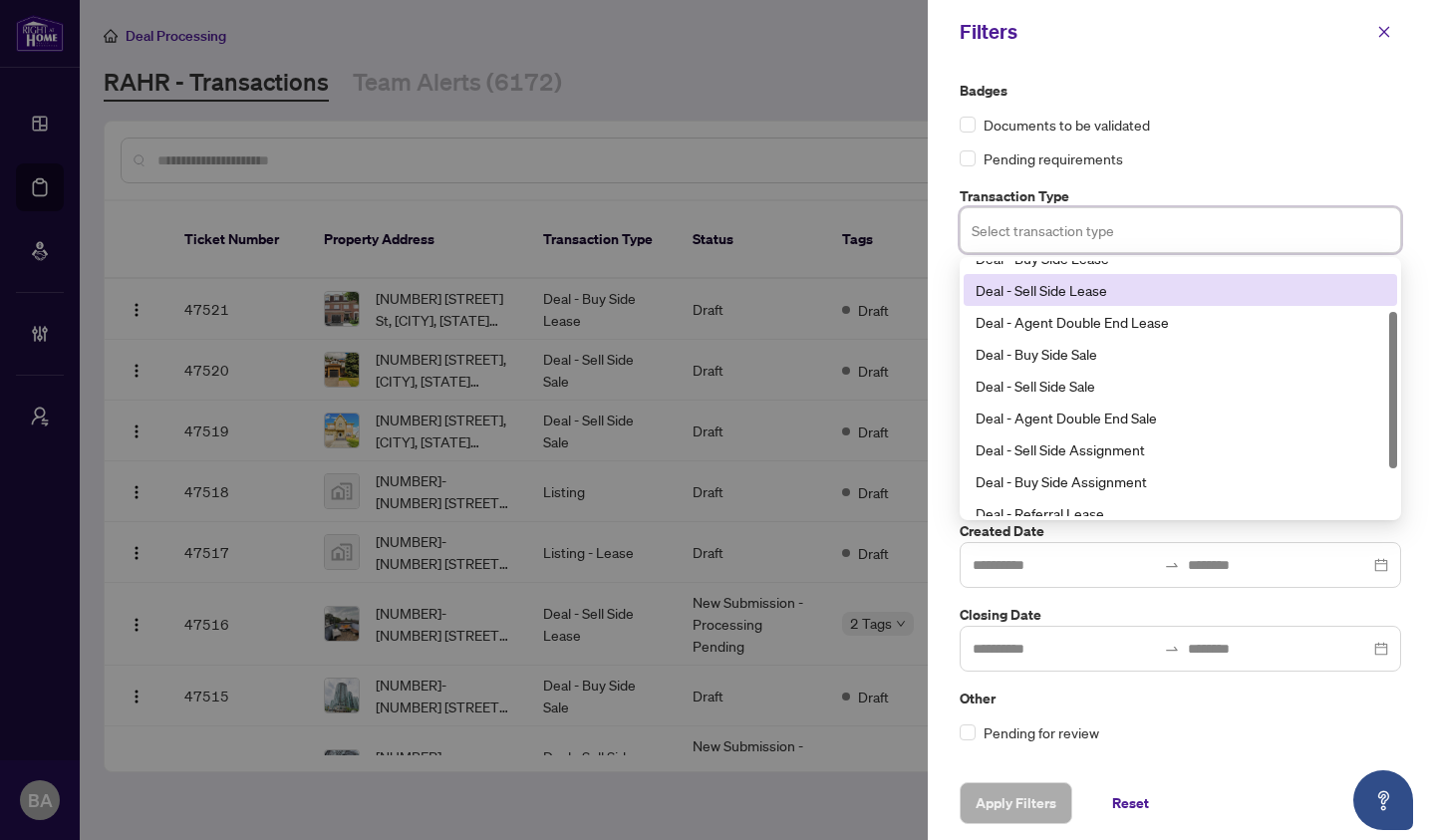 scroll, scrollTop: 74, scrollLeft: 0, axis: vertical 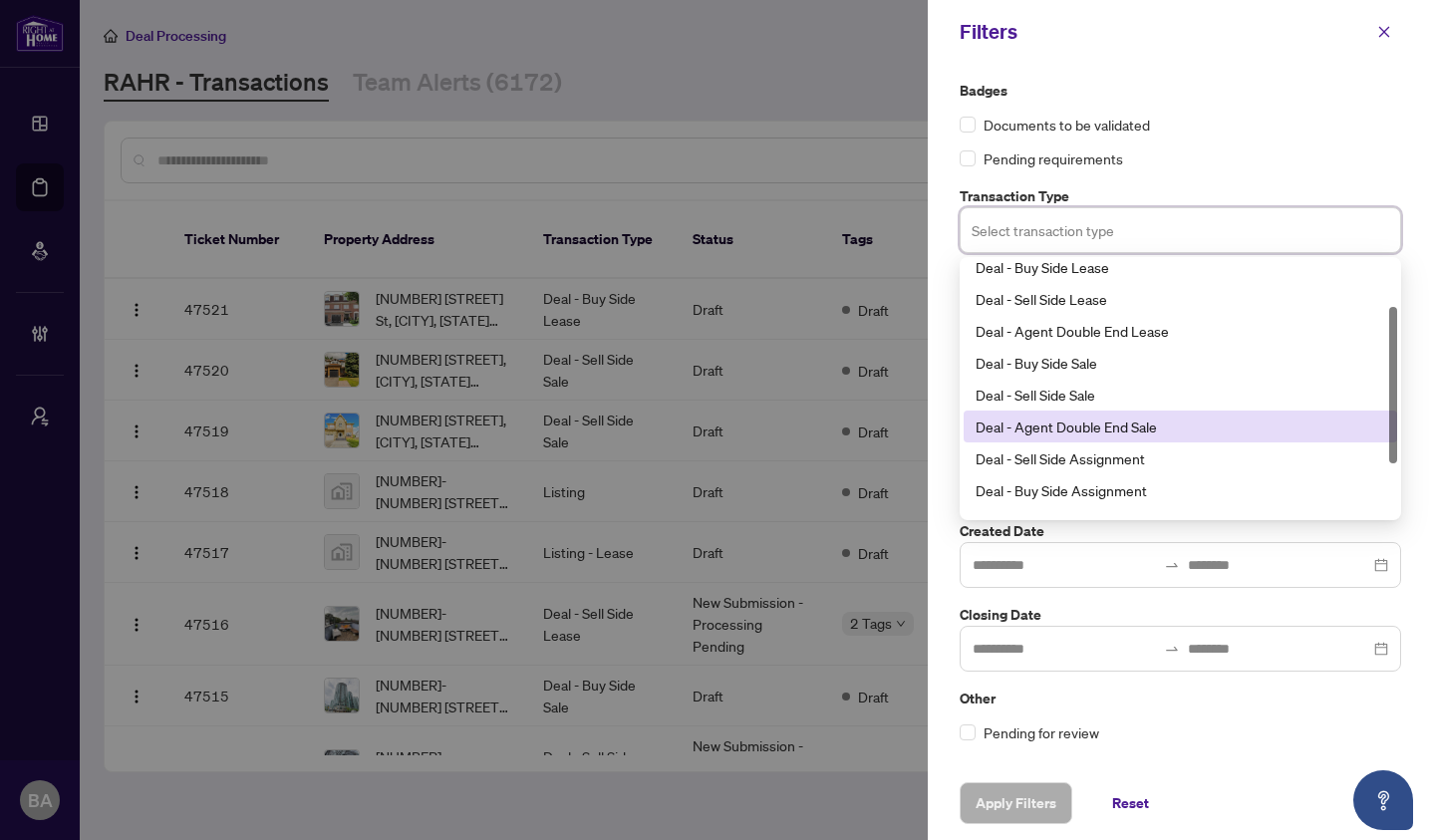 click on "Deal - Agent Double End Sale" at bounding box center (1180, 426) 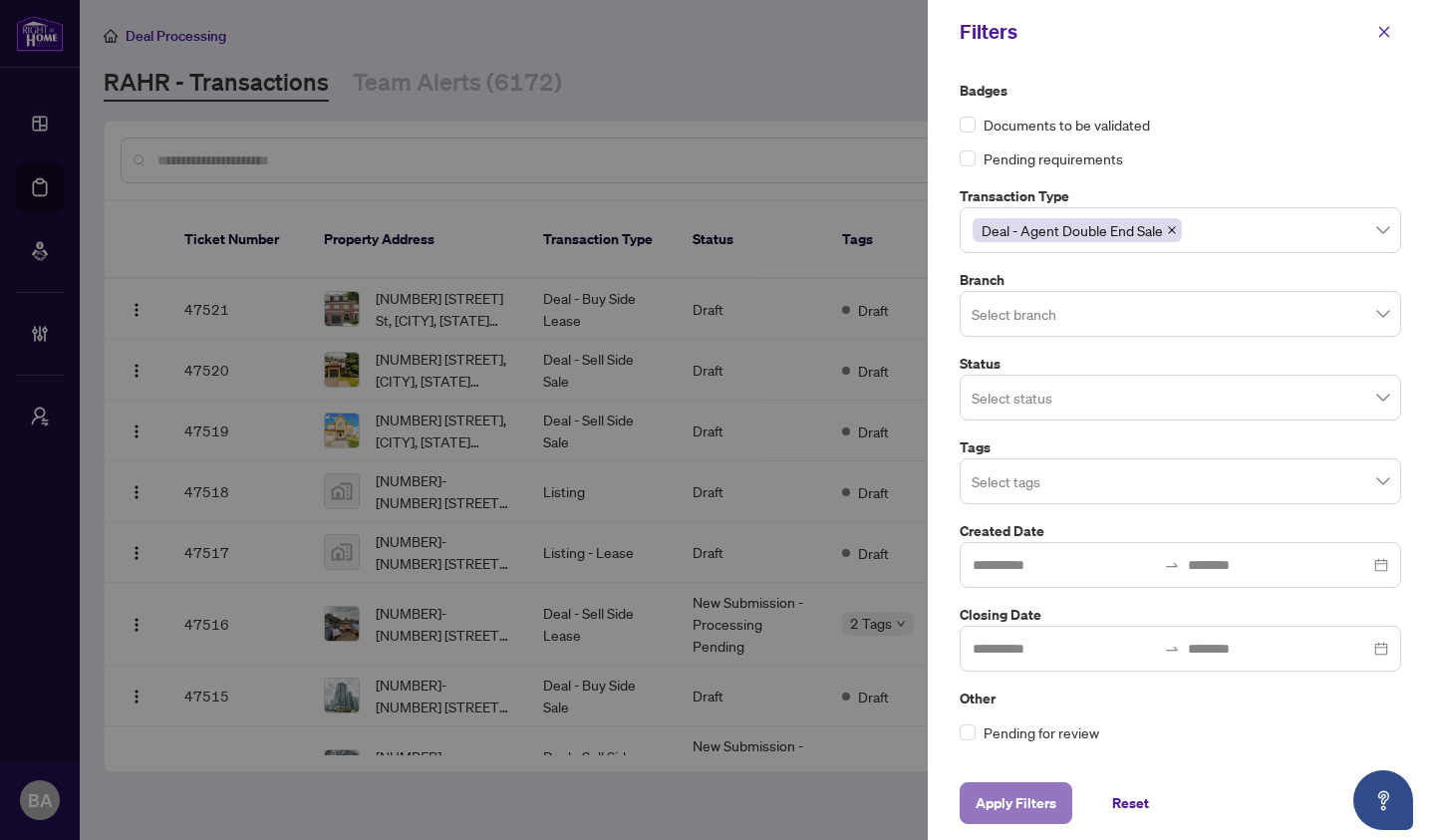 click on "Apply Filters" at bounding box center (1015, 803) 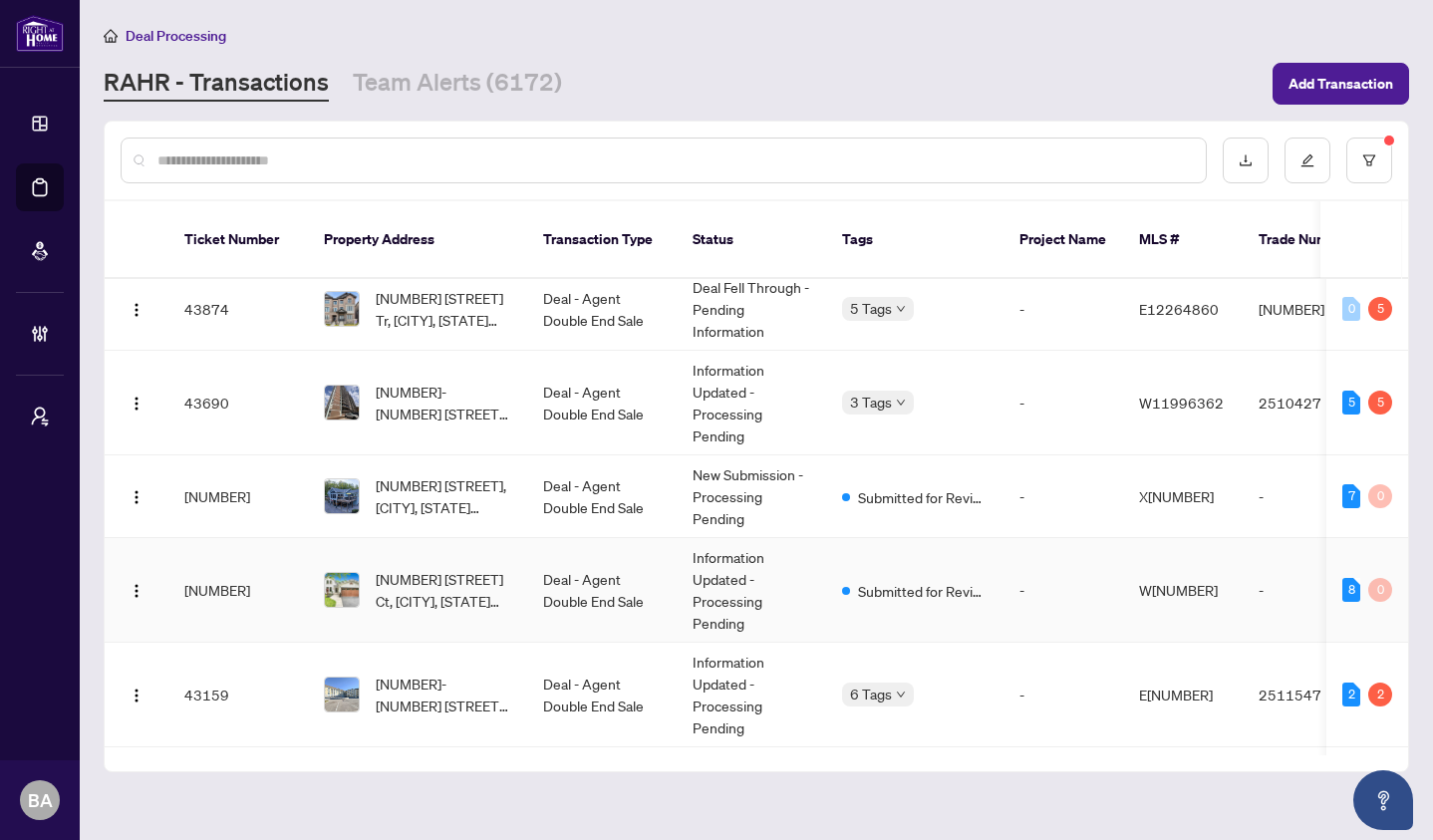 scroll, scrollTop: 1839, scrollLeft: 0, axis: vertical 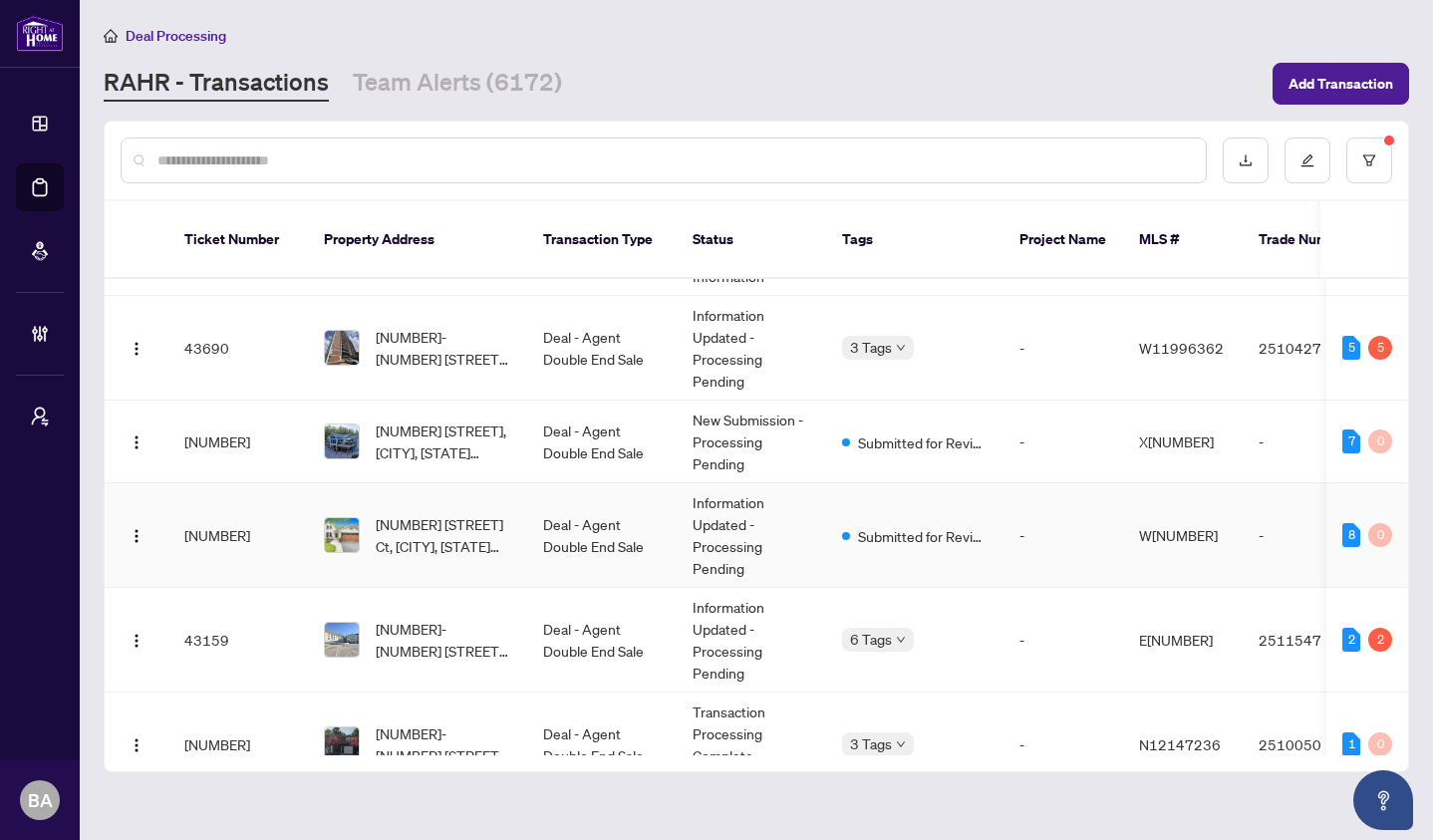 click on "Deal - Agent Double End Sale" at bounding box center [602, 535] 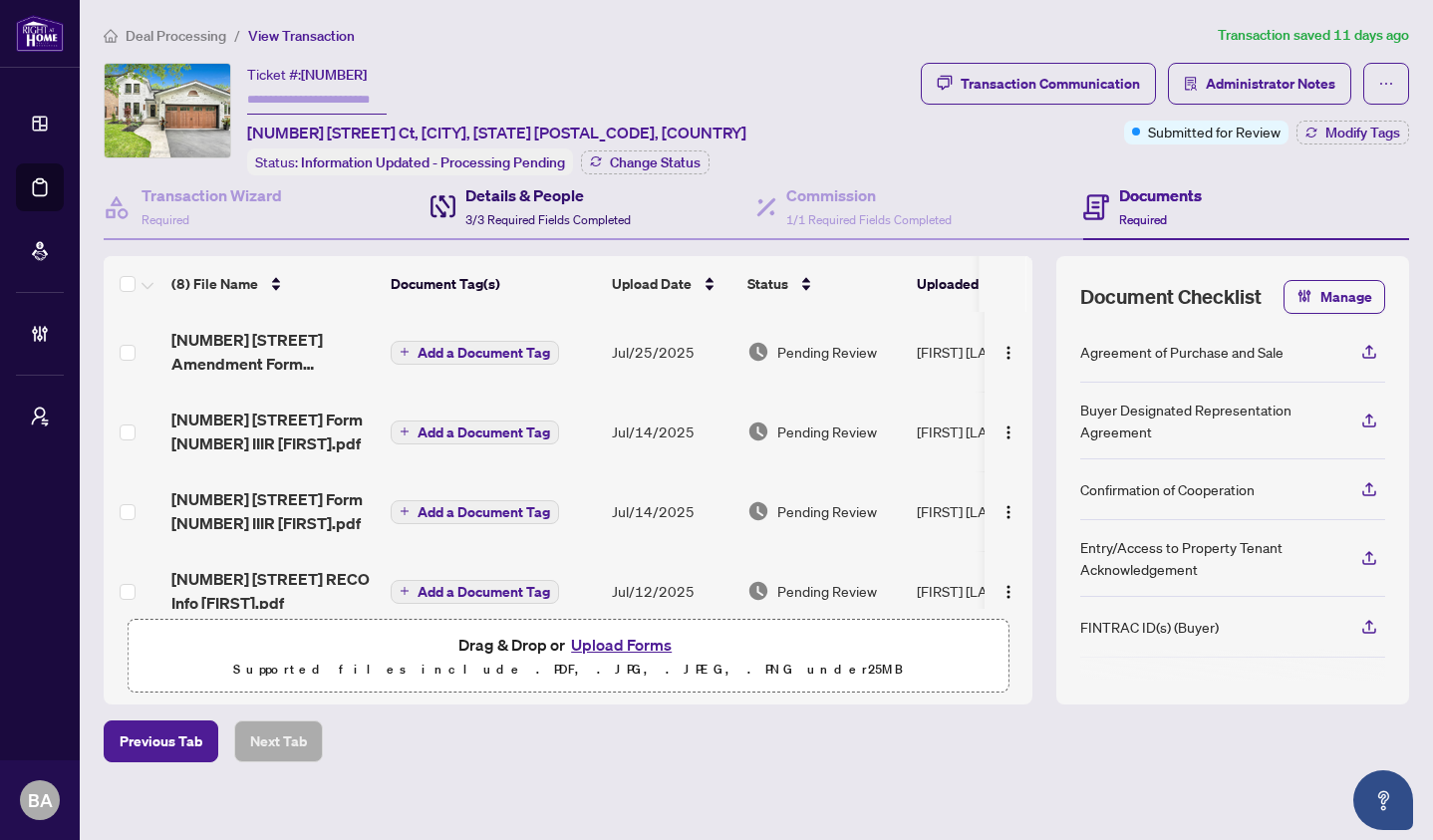 click on "Details & People 3/3 Required Fields Completed" at bounding box center (548, 206) 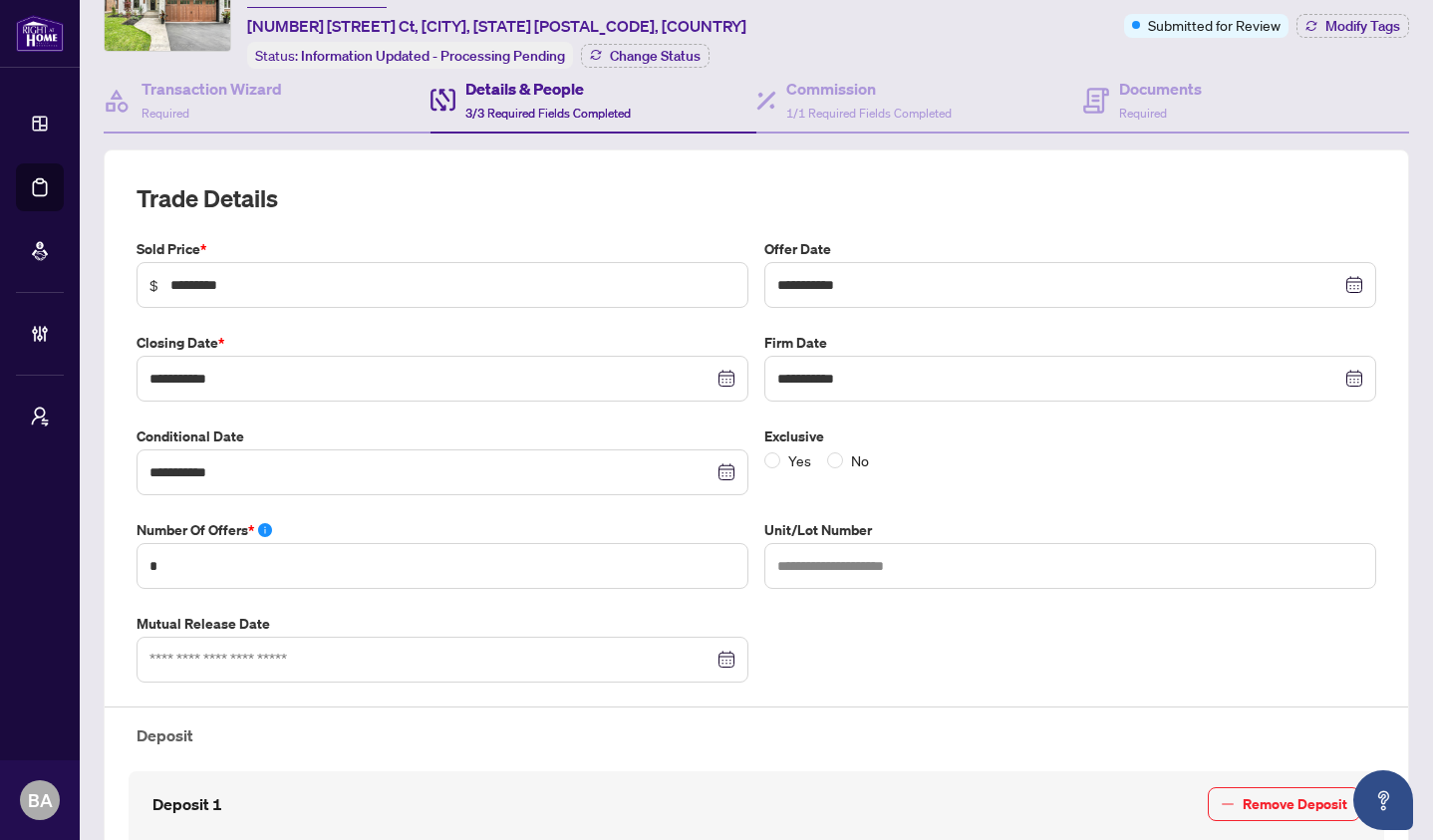 scroll, scrollTop: 0, scrollLeft: 0, axis: both 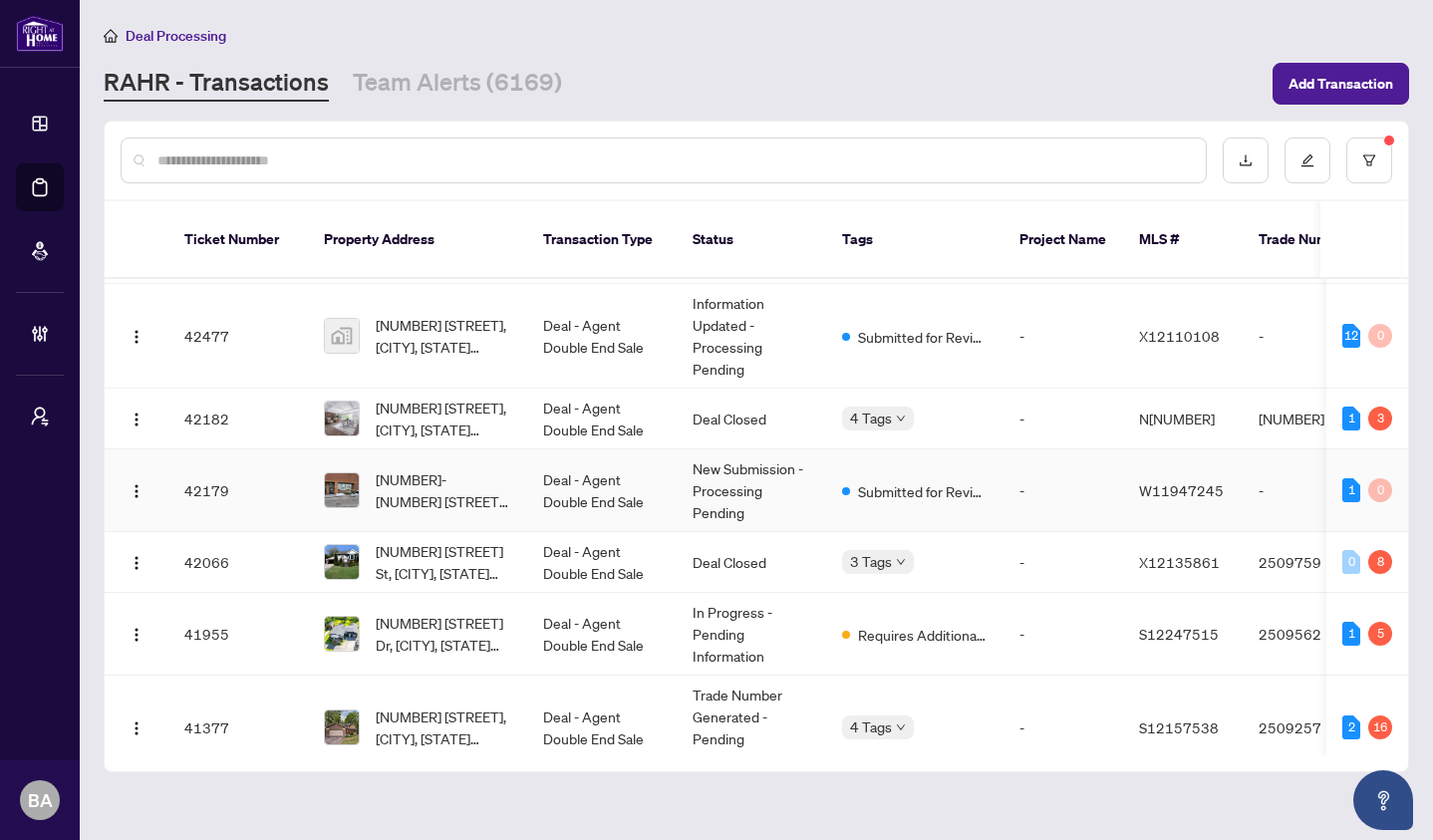 click on "New Submission - Processing Pending" at bounding box center [751, 490] 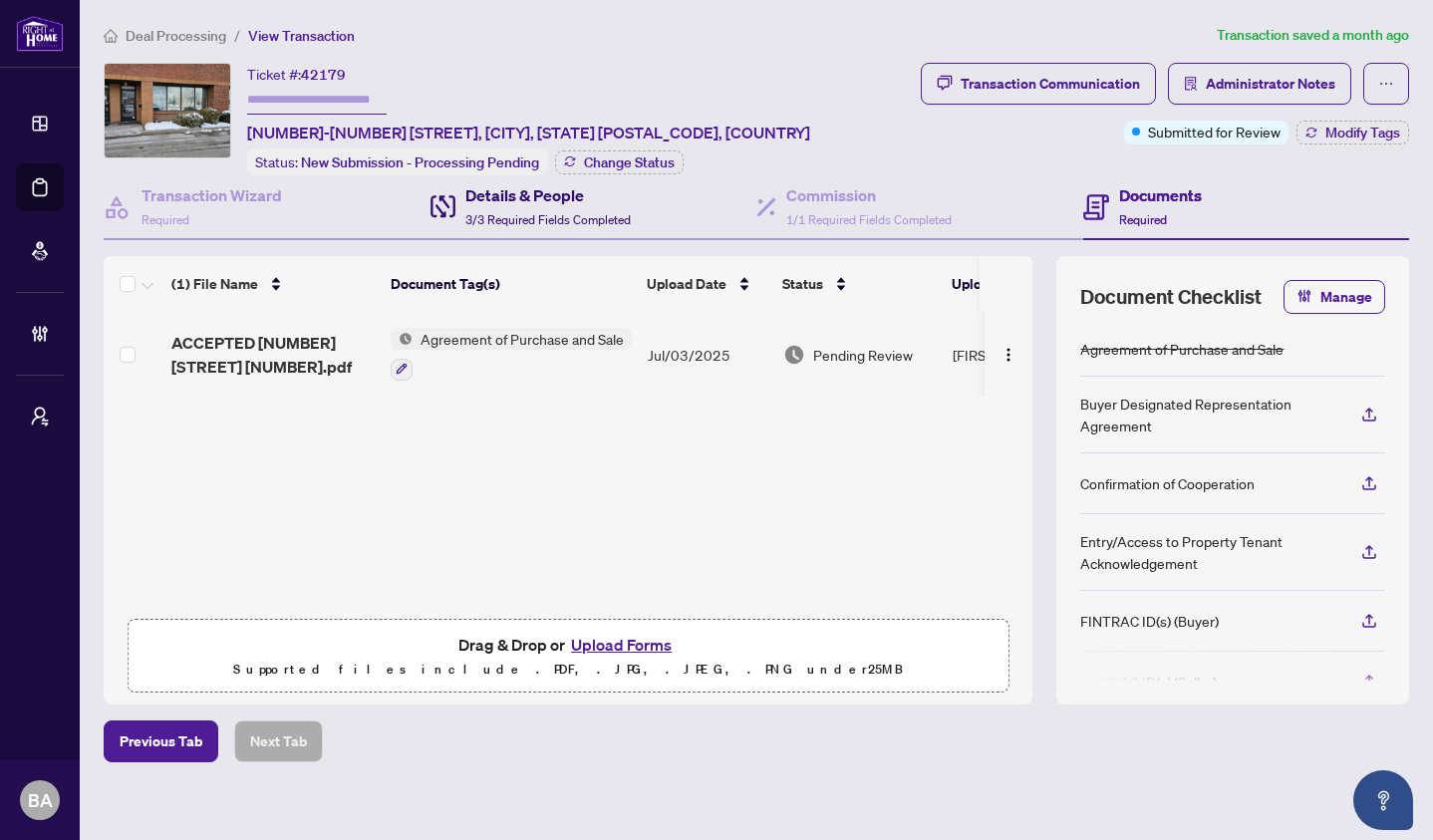 click on "3/3 Required Fields Completed" at bounding box center [548, 219] 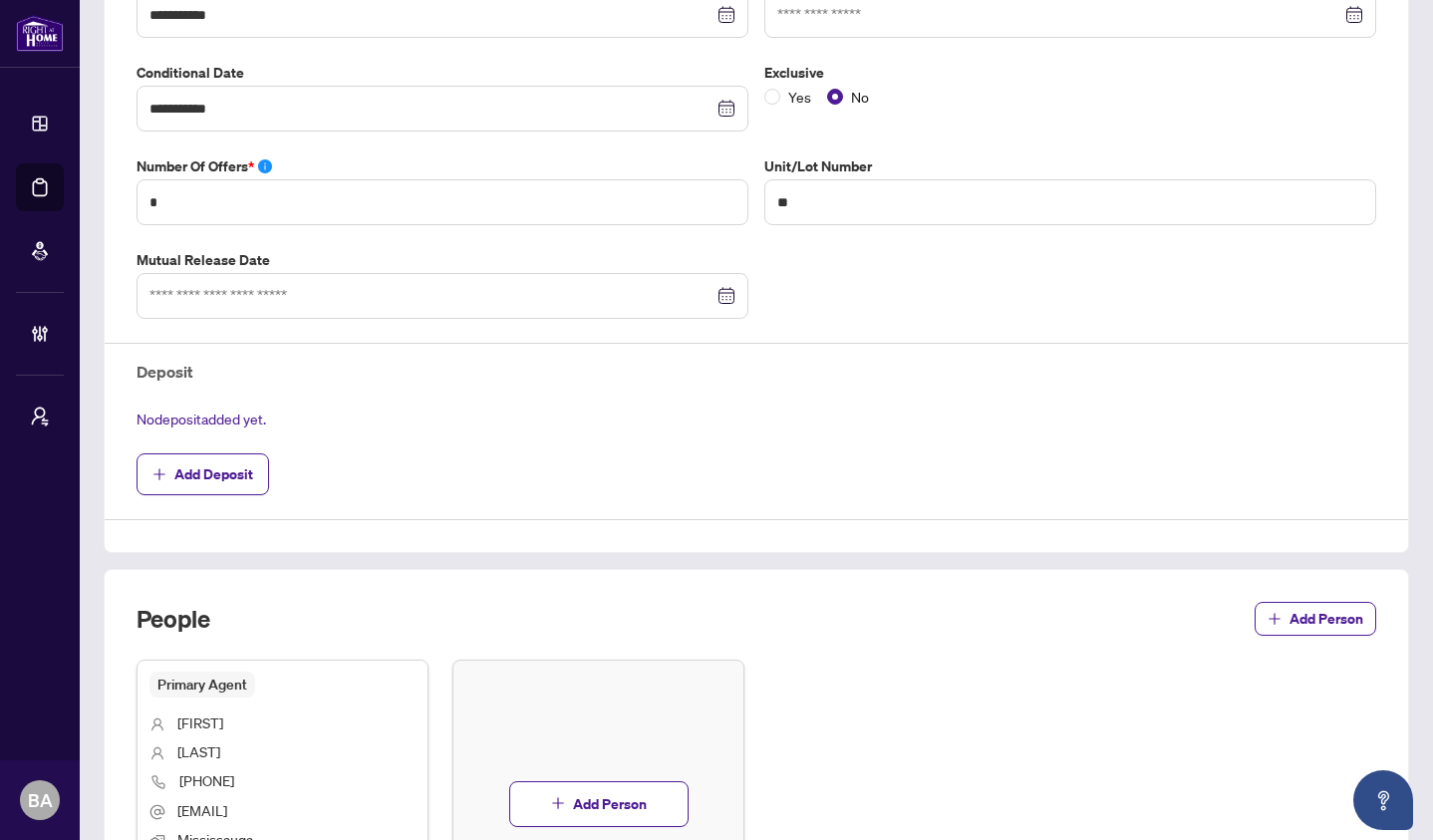 scroll, scrollTop: 0, scrollLeft: 0, axis: both 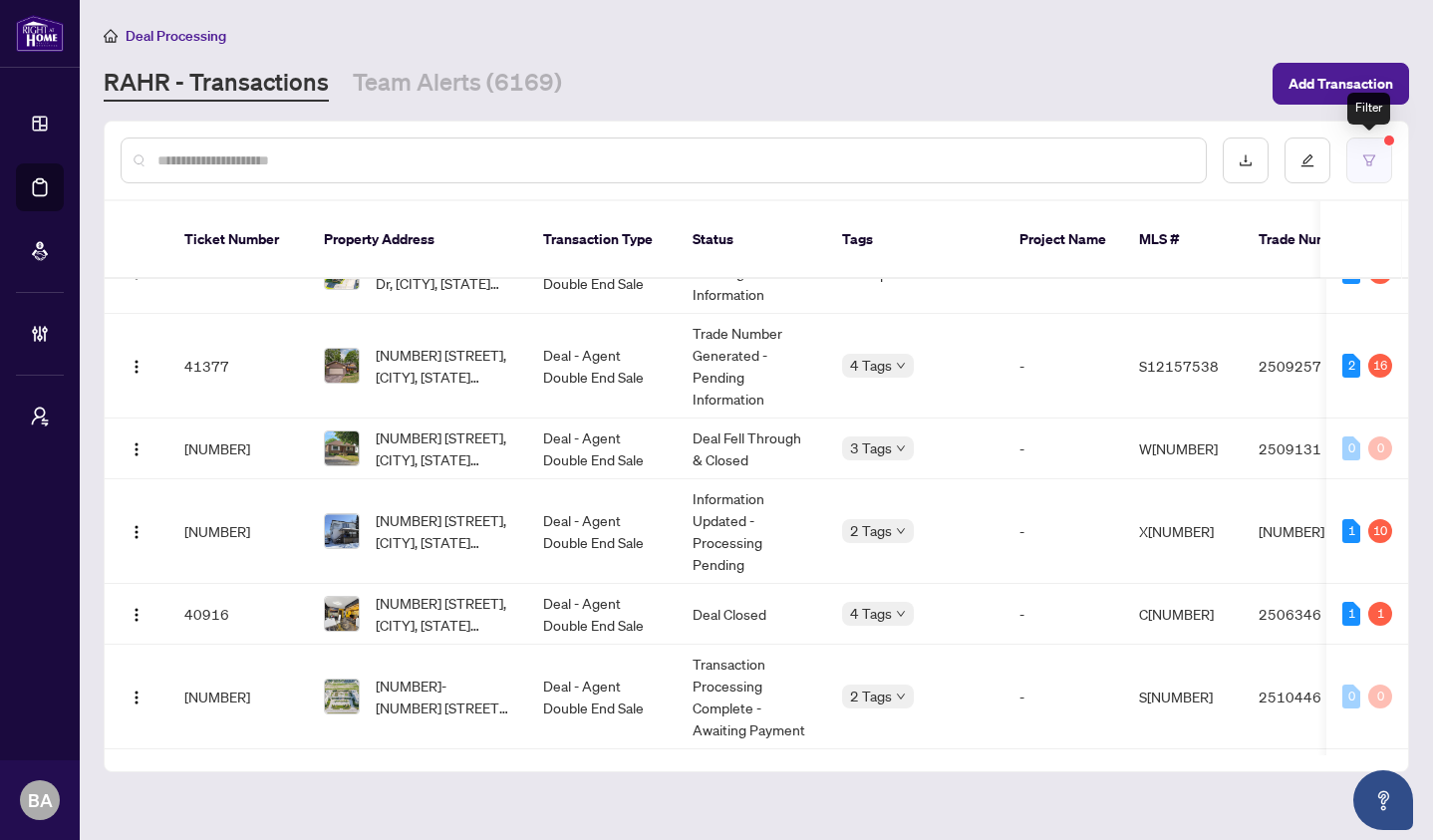 click 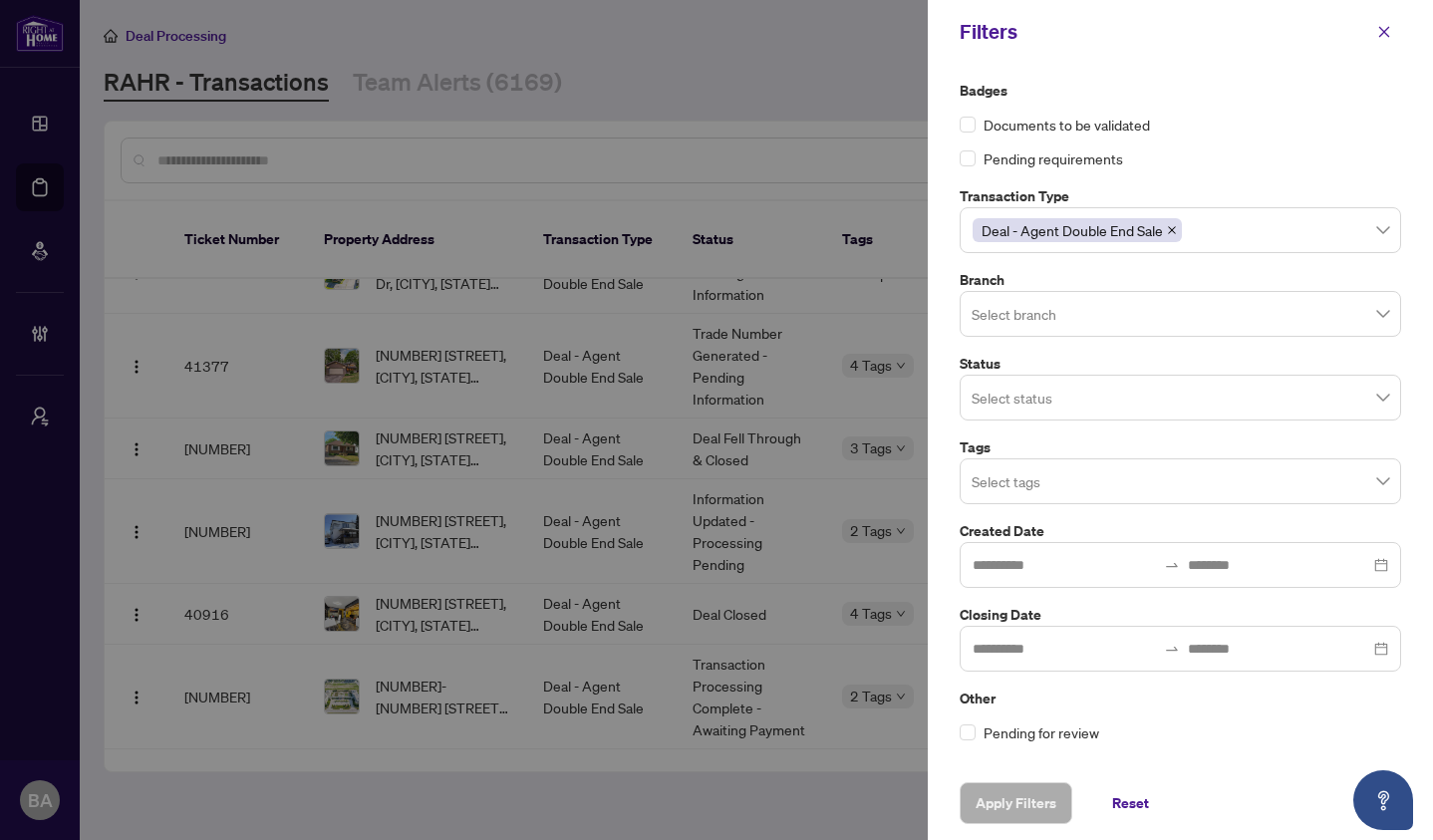 click at bounding box center [1180, 397] 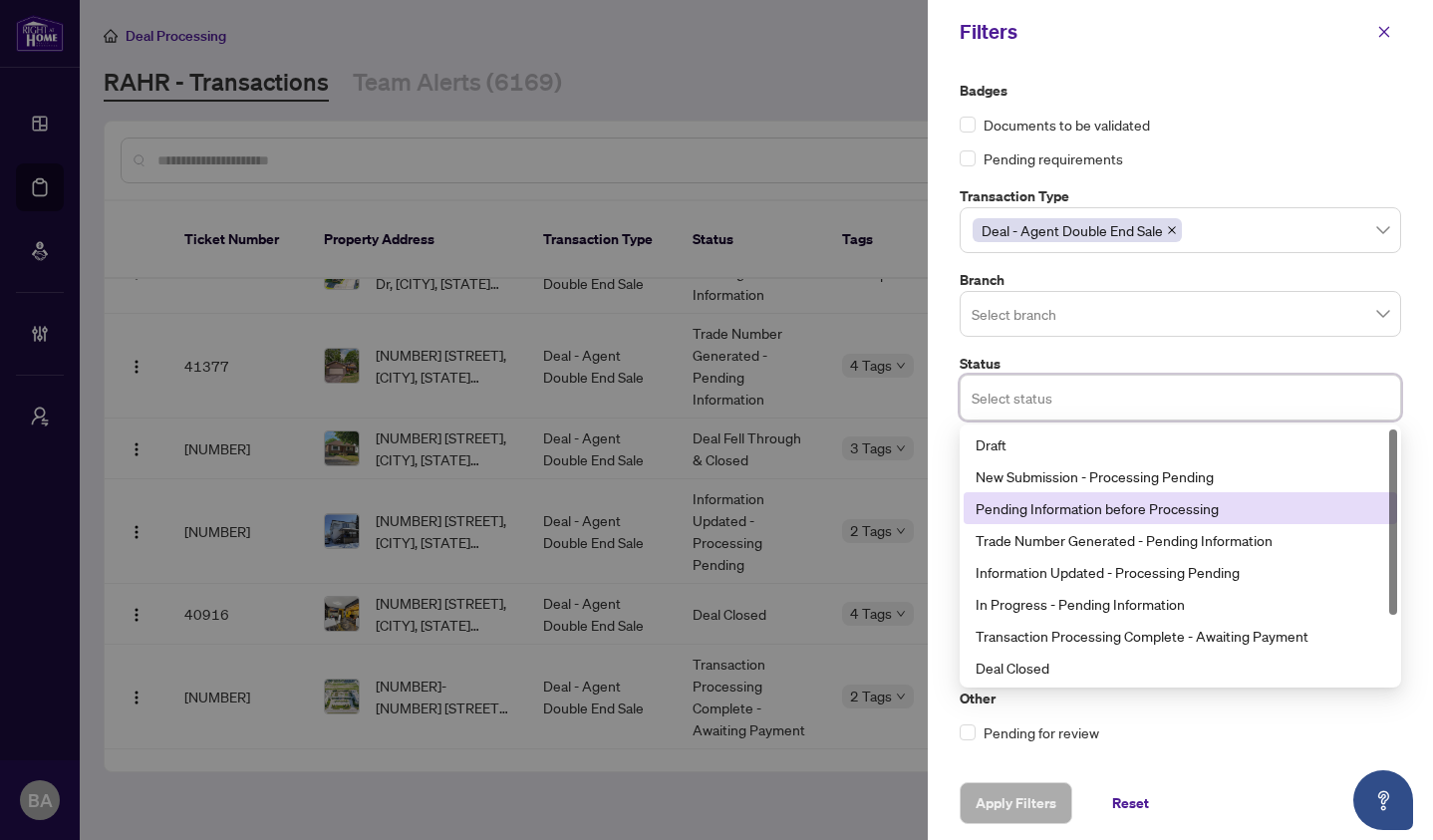 scroll, scrollTop: 96, scrollLeft: 0, axis: vertical 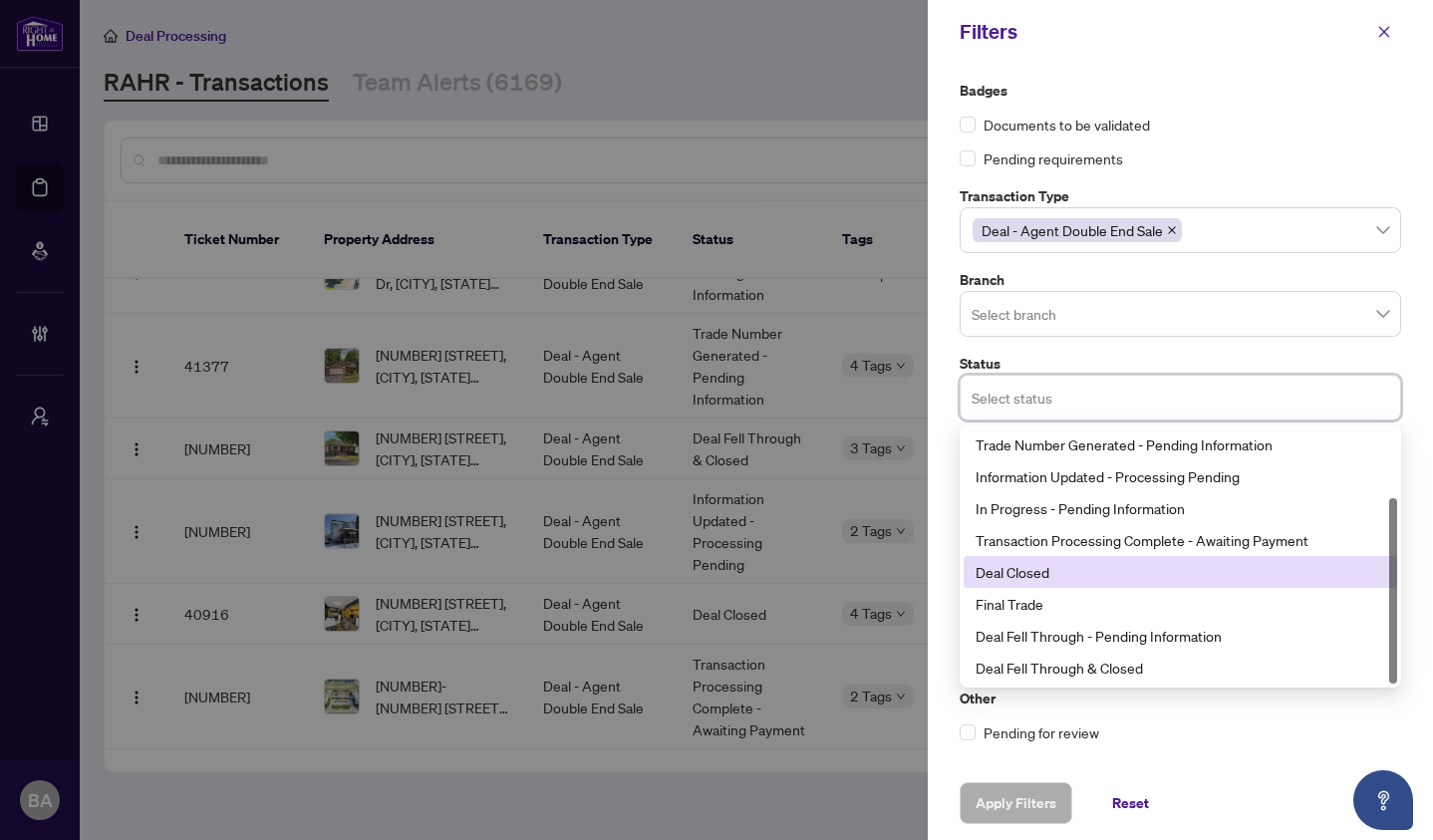 click on "Deal Closed" at bounding box center [1180, 572] 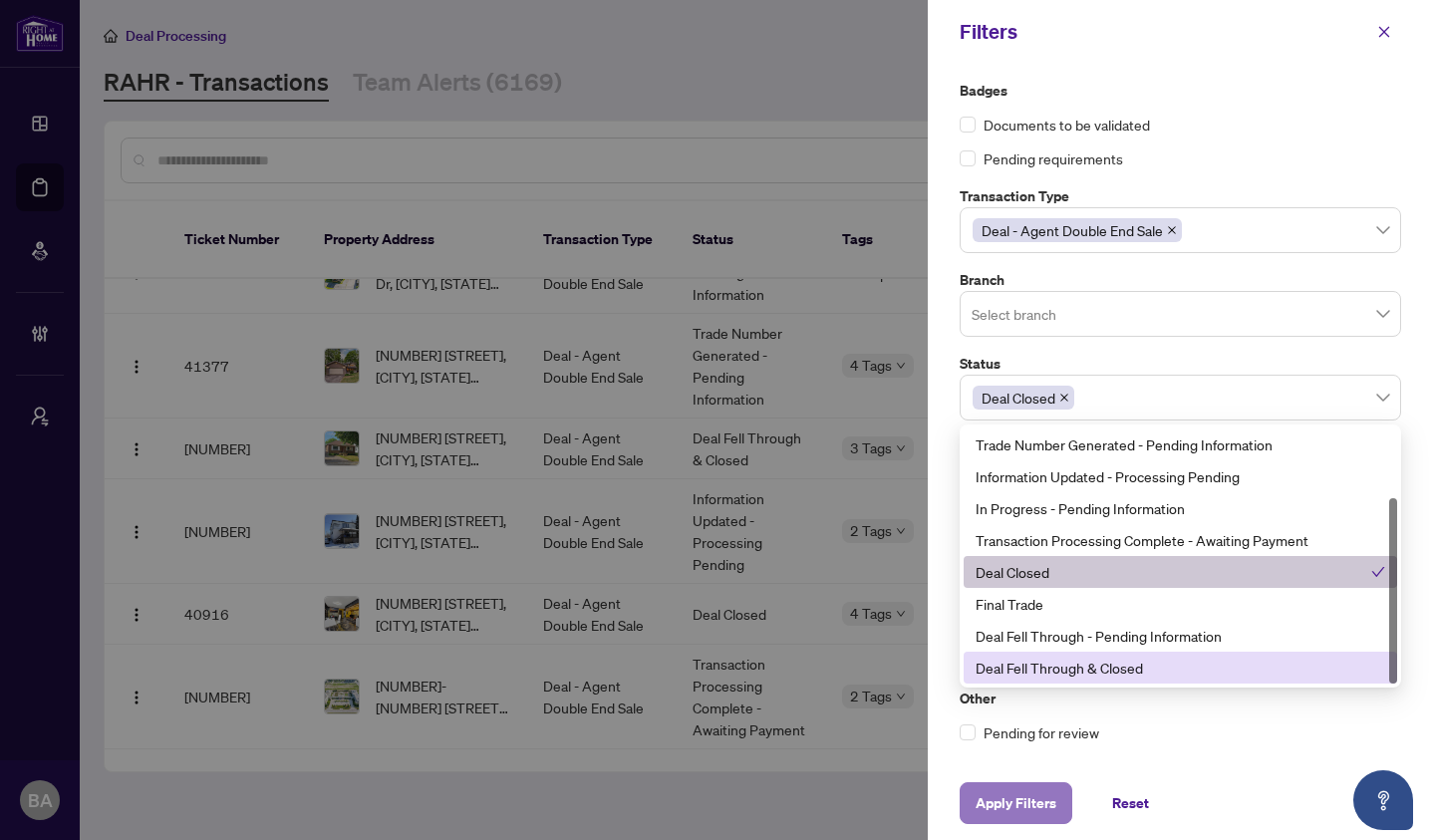 click on "Apply Filters" at bounding box center [1015, 803] 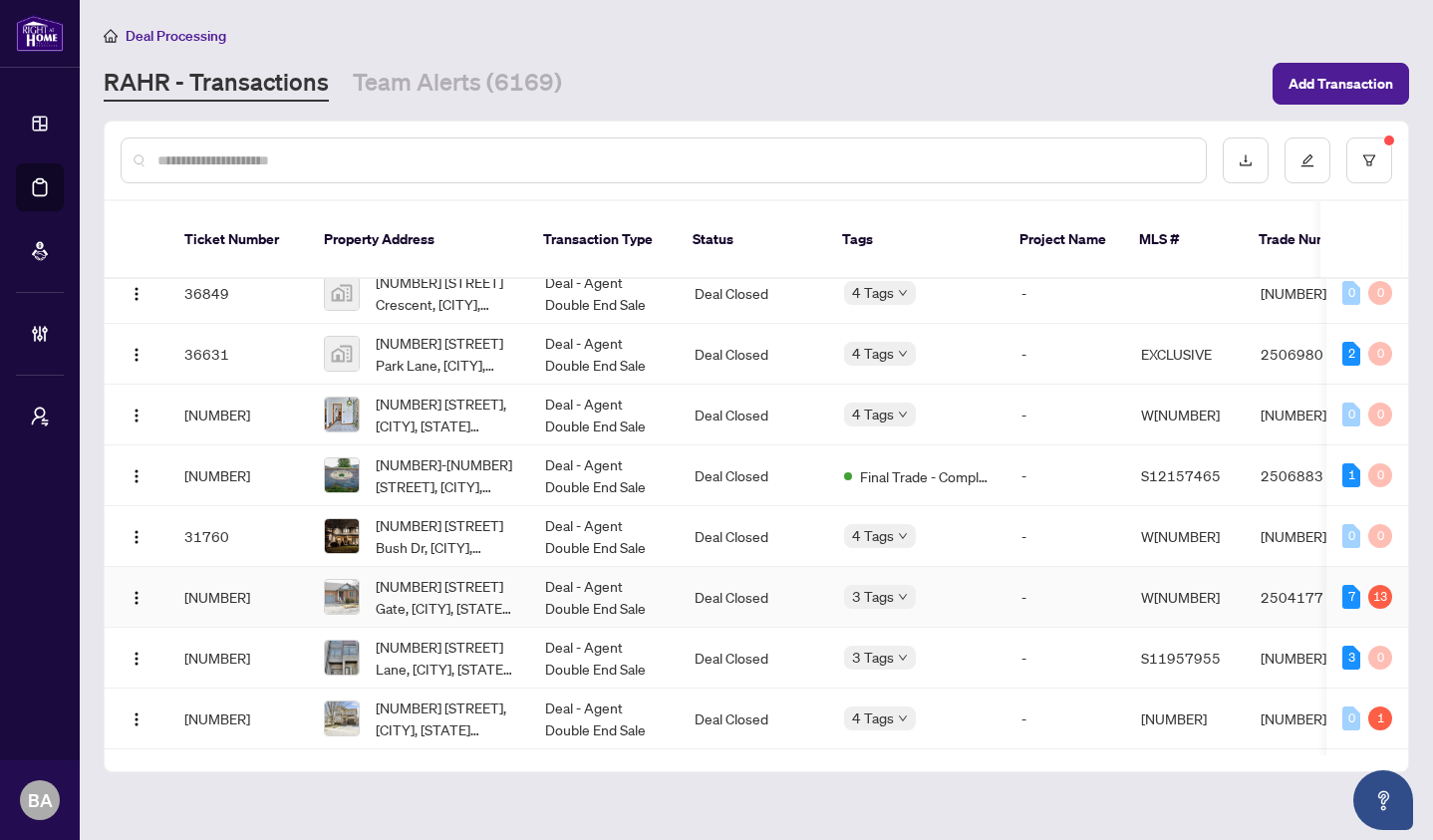 scroll, scrollTop: 745, scrollLeft: 82, axis: both 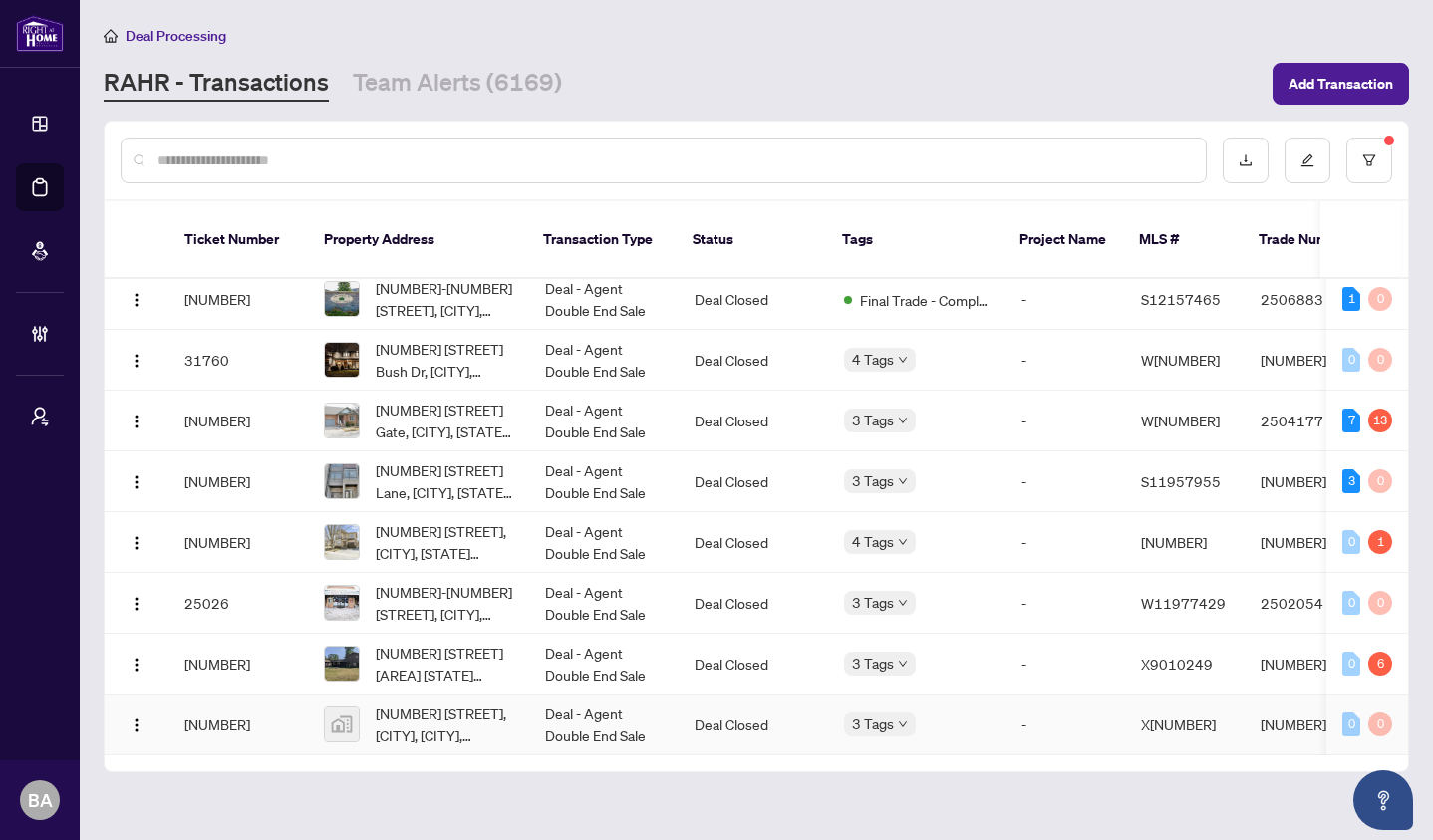 click on "Deal - Agent Double End Sale" at bounding box center (604, 724) 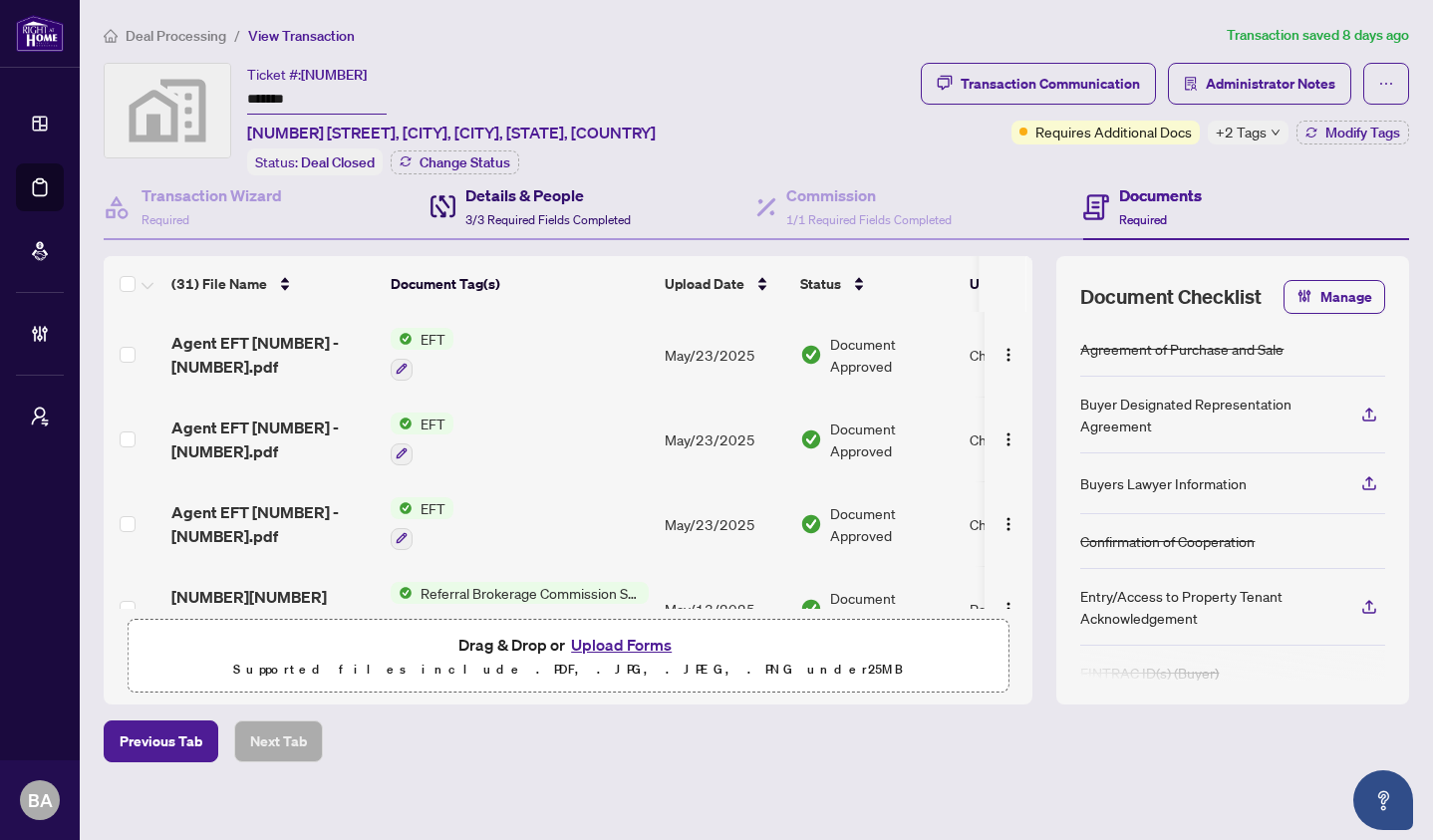 click on "Details & People" at bounding box center [548, 195] 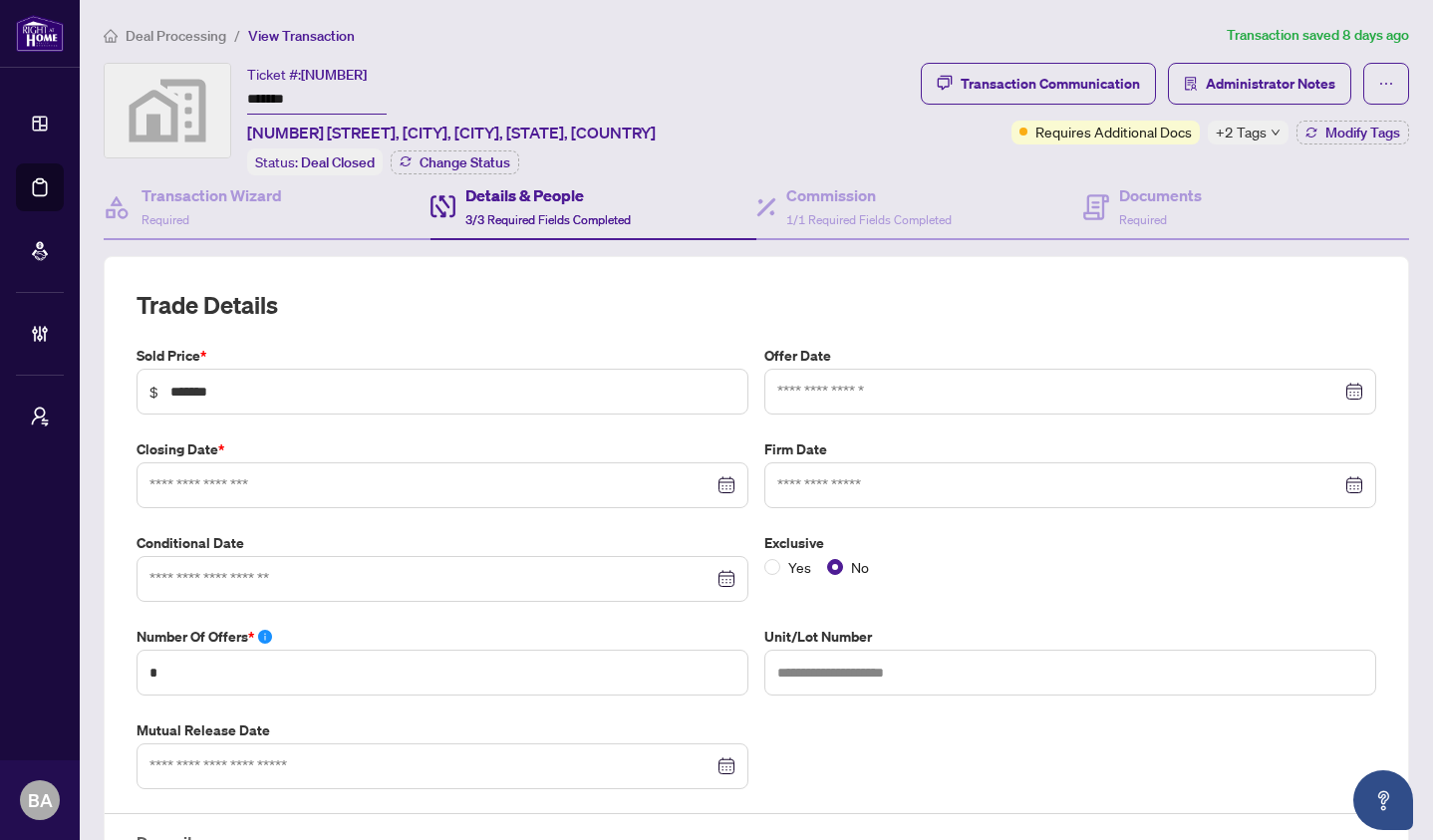 type on "**********" 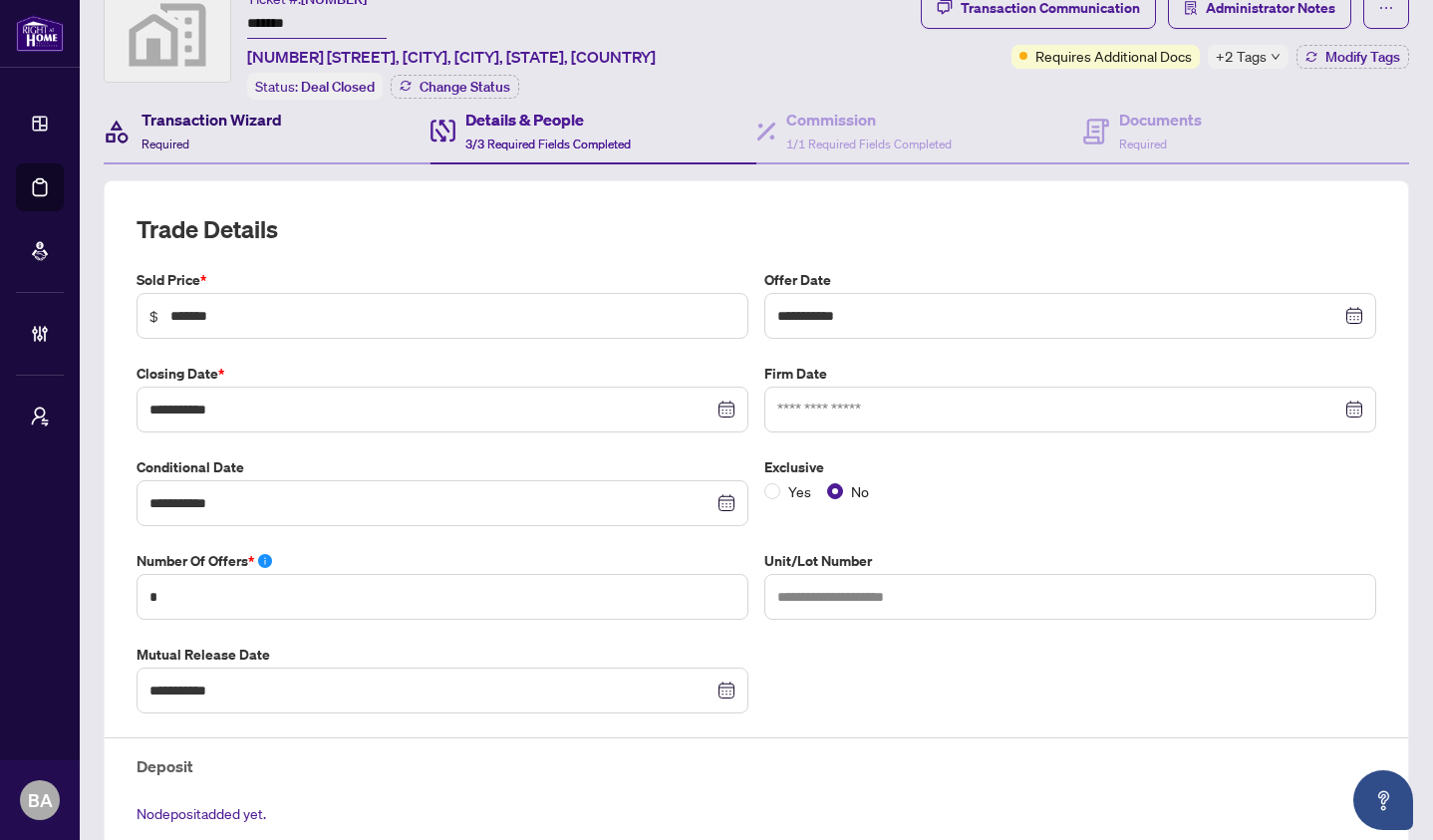 click on "Transaction Wizard" at bounding box center (211, 120) 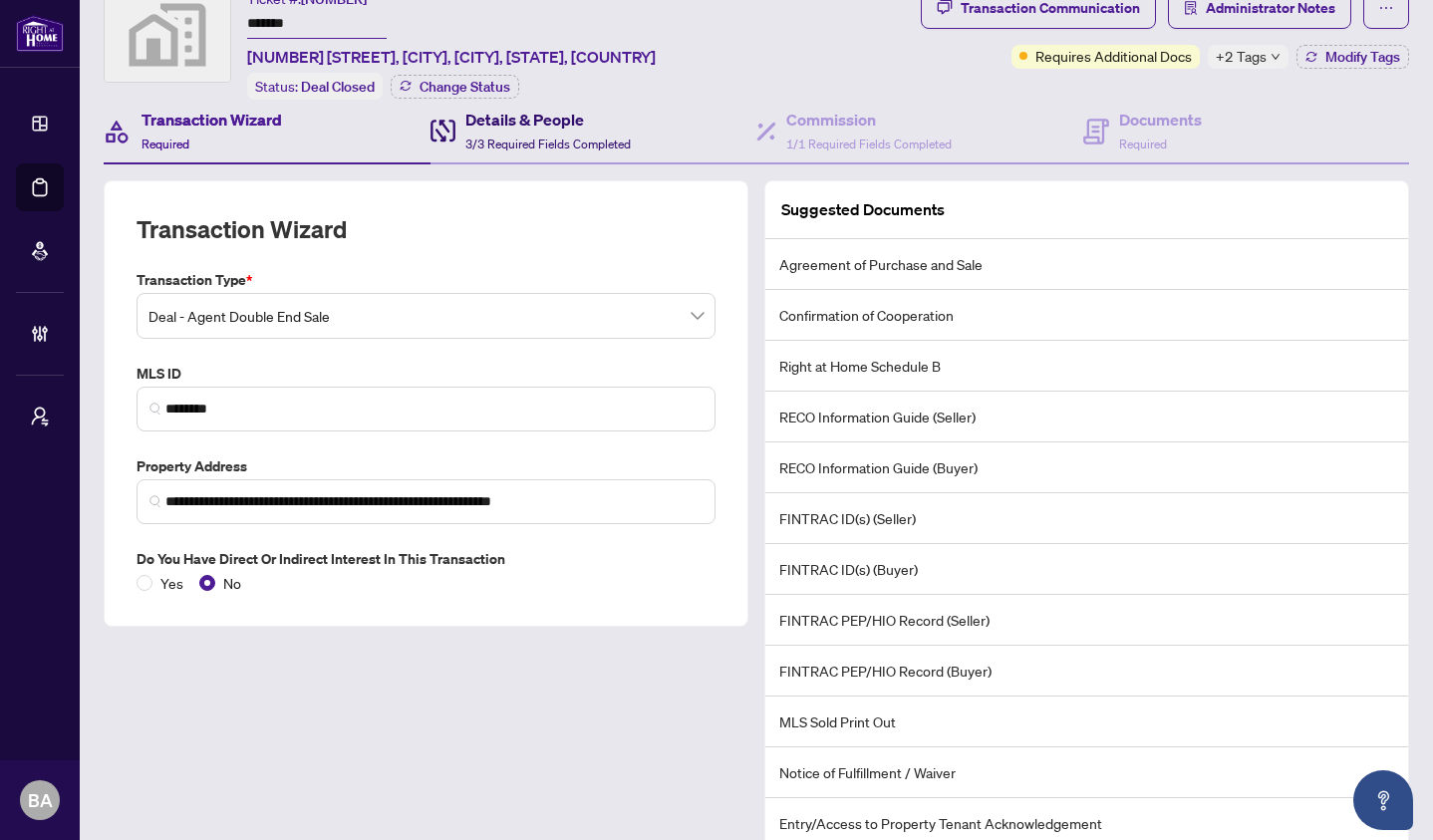 click on "Details & People" at bounding box center (548, 120) 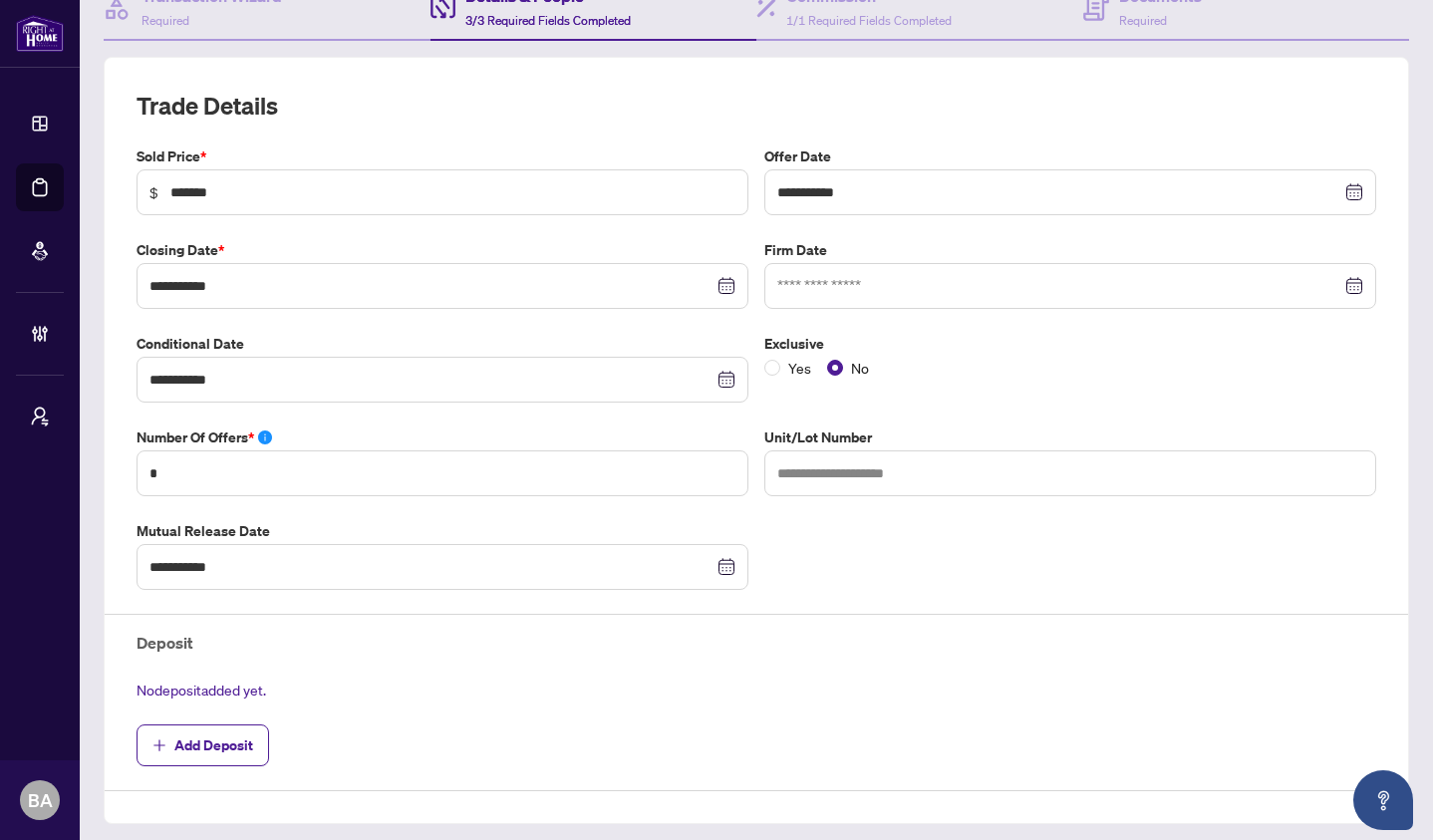 scroll, scrollTop: 0, scrollLeft: 0, axis: both 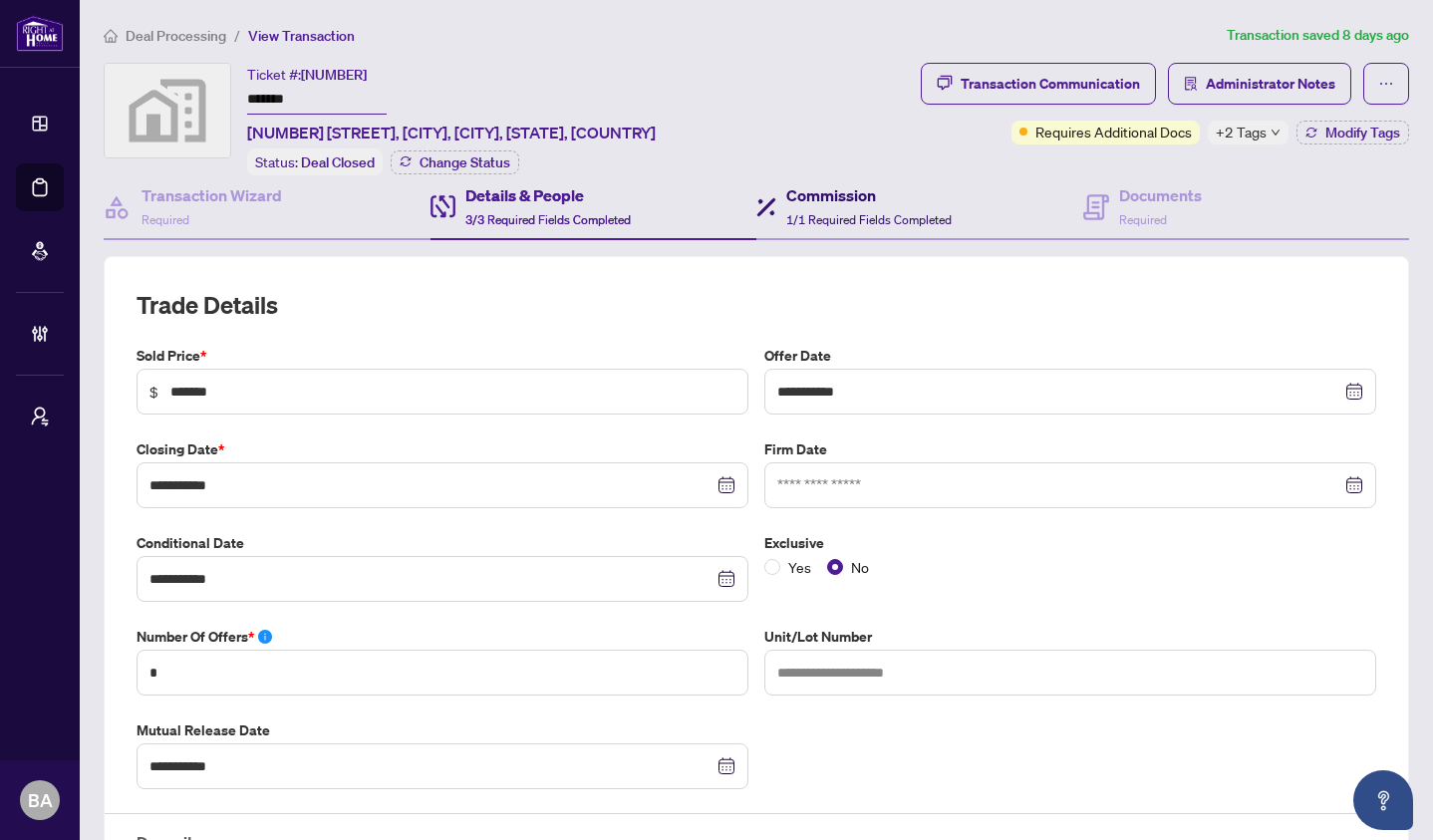 click on "Commission" at bounding box center [869, 195] 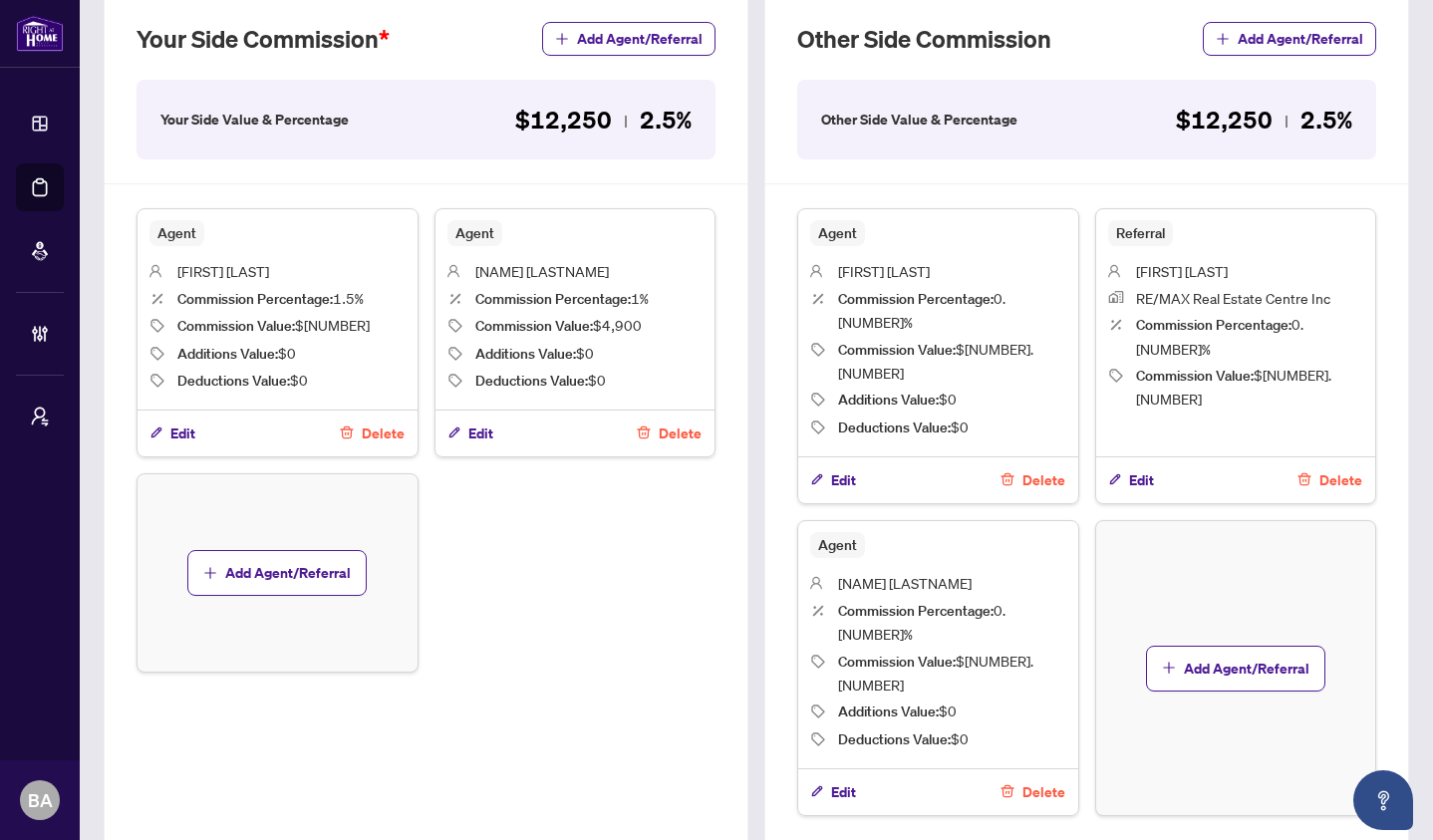 scroll, scrollTop: 539, scrollLeft: 0, axis: vertical 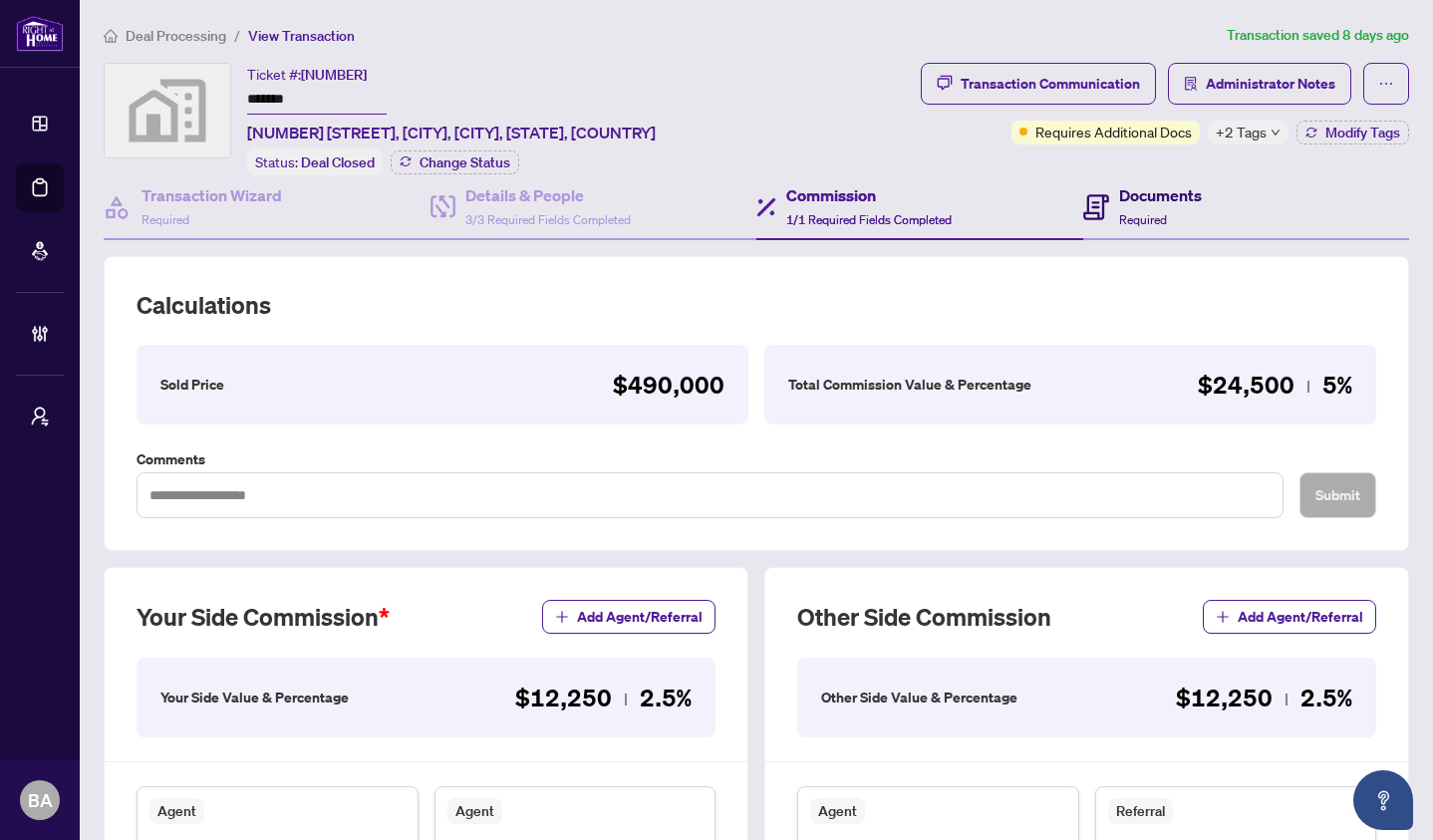 click on "Documents" at bounding box center (1160, 195) 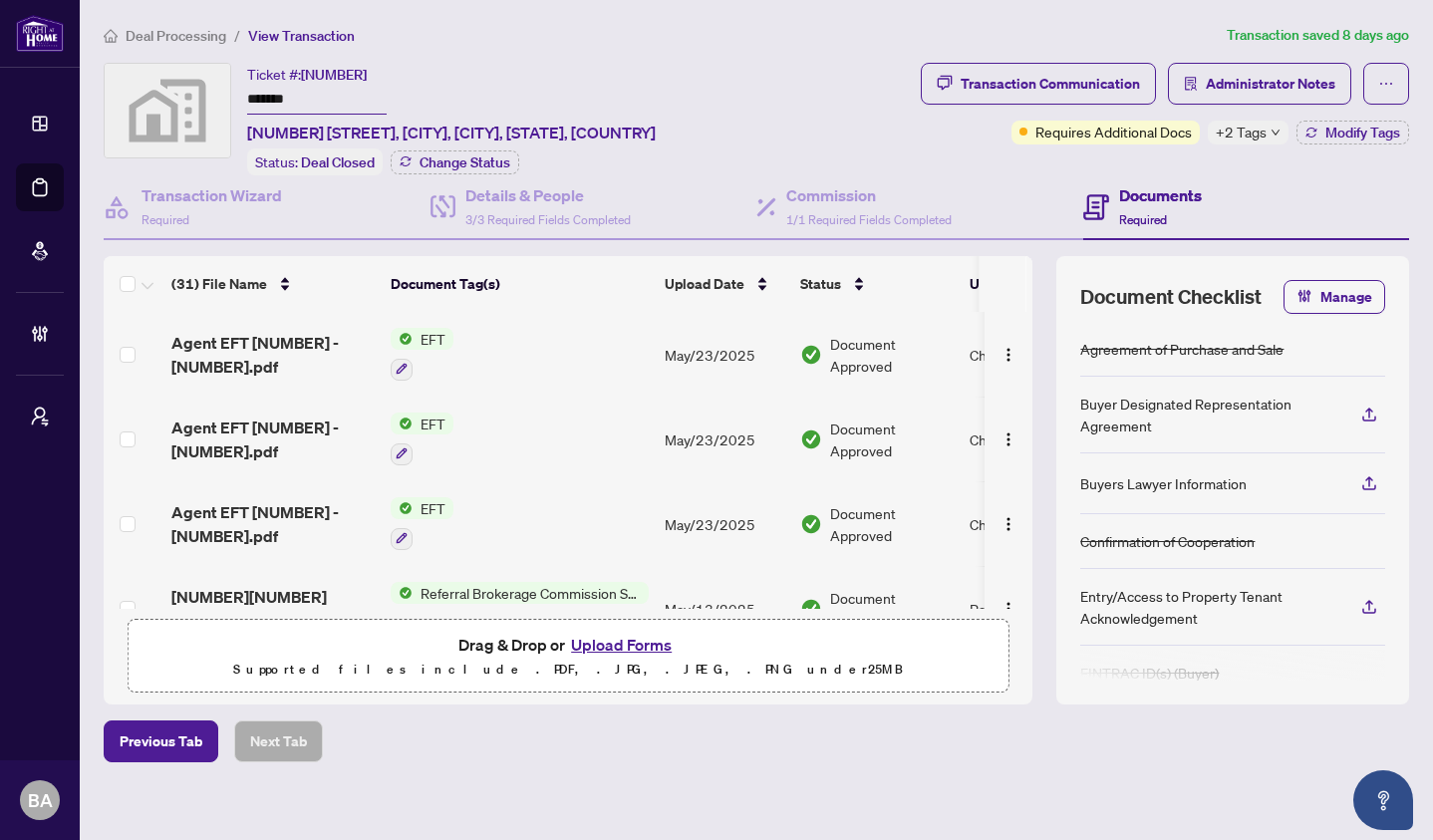 click on "Ticket #: [NUMBER] ******* [NUMBER] [STREET], [CITY], [CITY], [STATE], [COUNTRY] Status: Deal Closed Change Status" at bounding box center (508, 119) 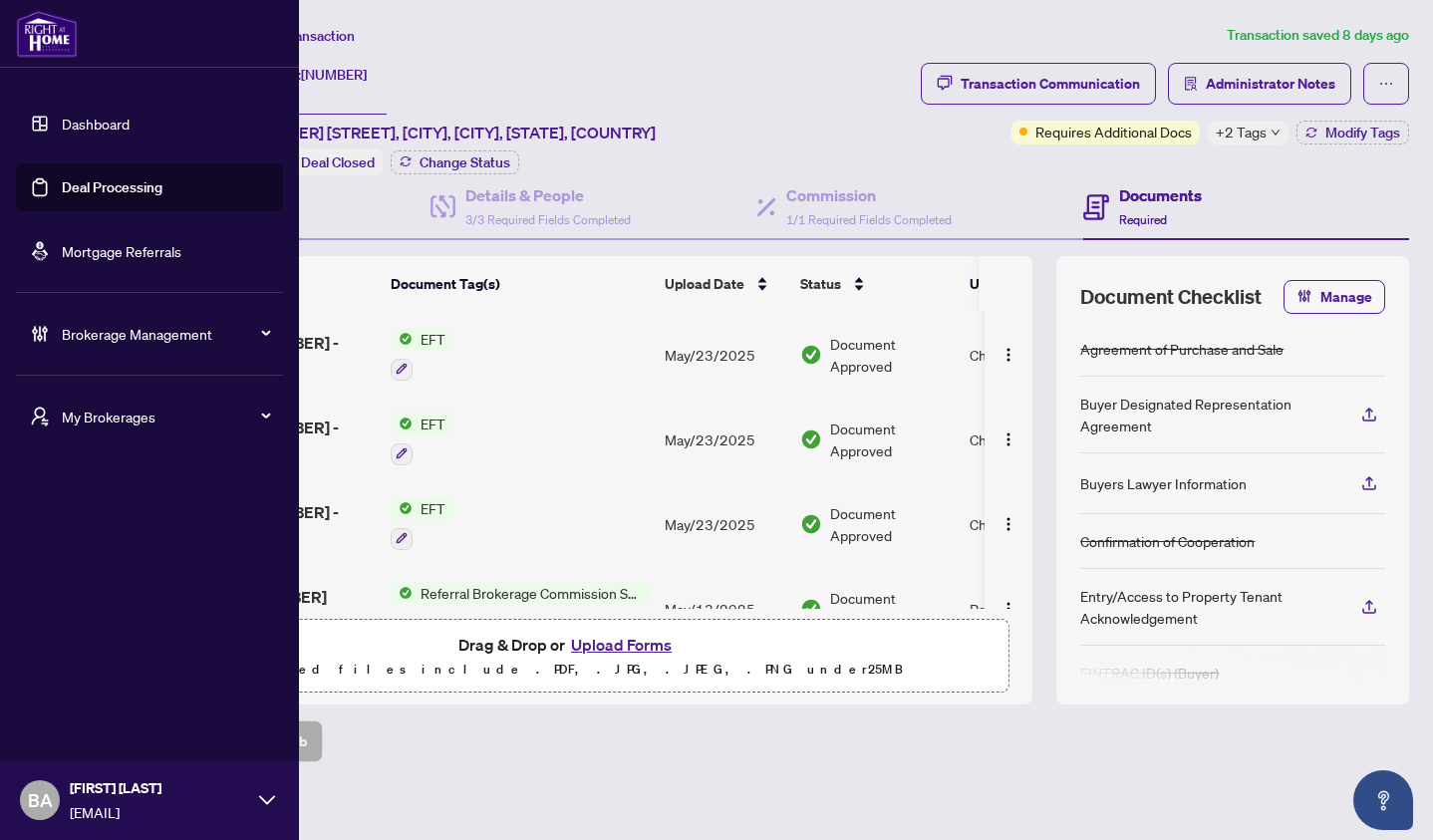 click on "Deal Processing" at bounding box center (112, 187) 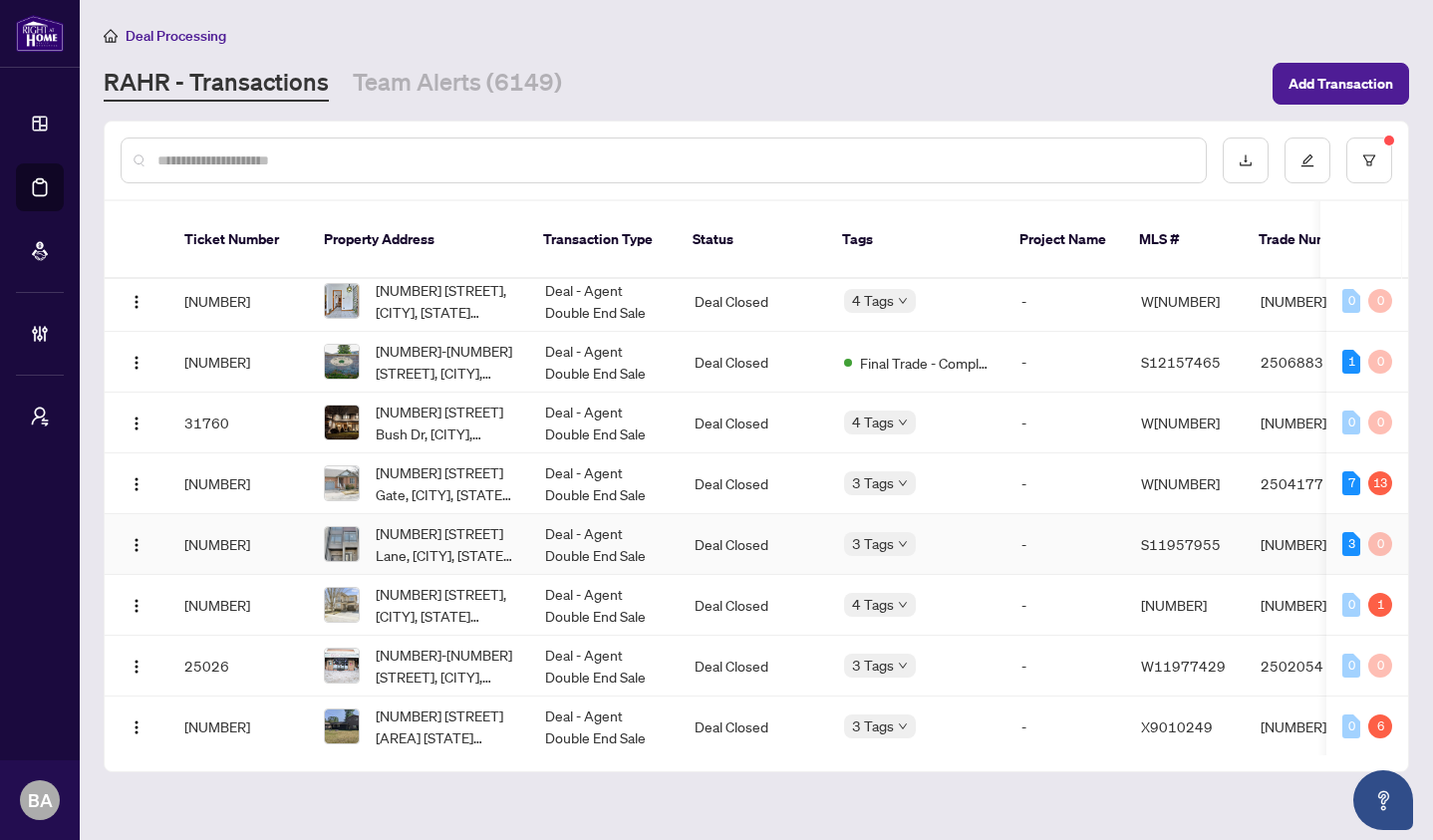 scroll, scrollTop: 988, scrollLeft: 0, axis: vertical 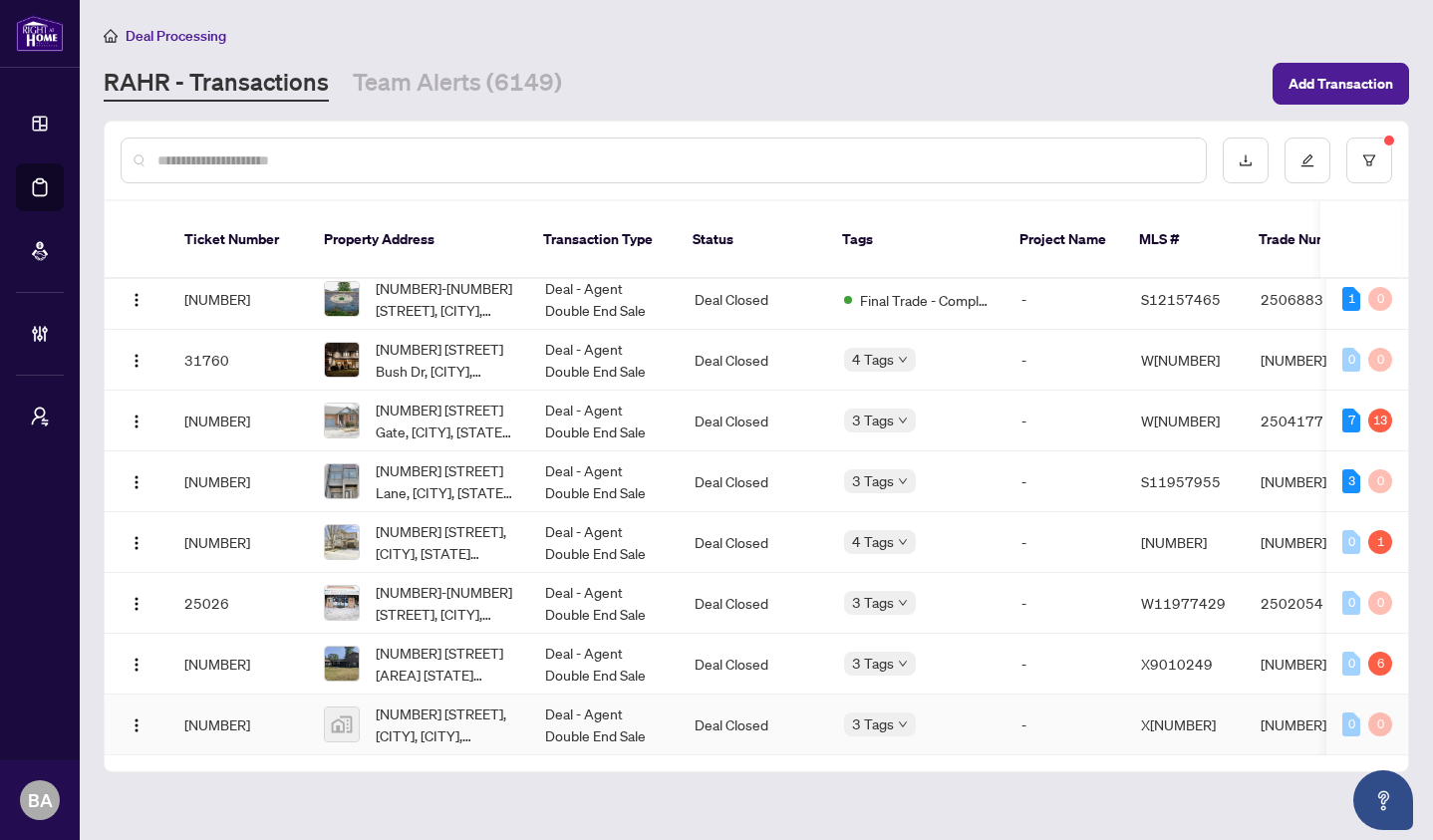 click on "Deal - Agent Double End Sale" at bounding box center (604, 724) 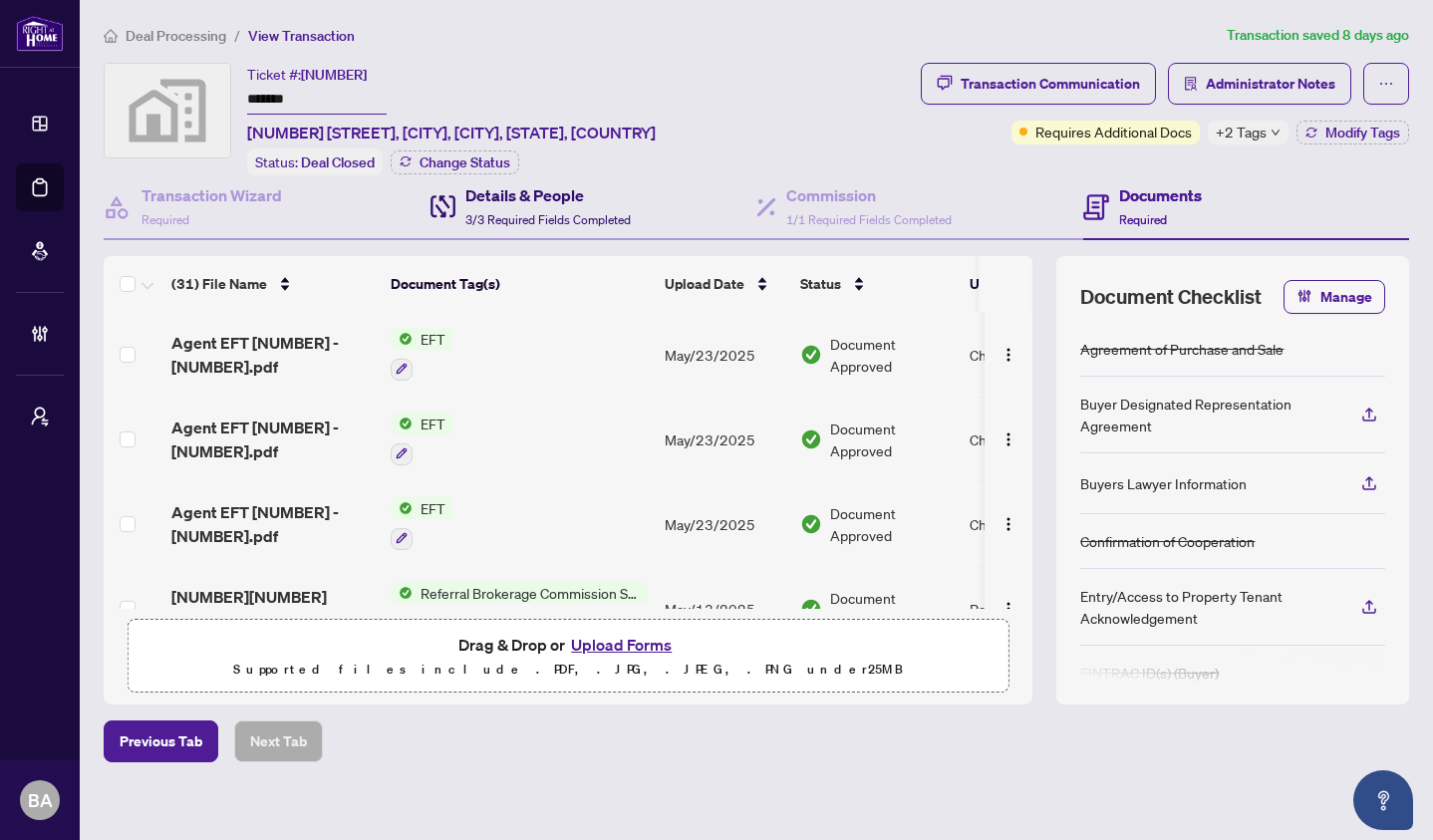 click on "Details & People 3/3 Required Fields Completed" at bounding box center (548, 206) 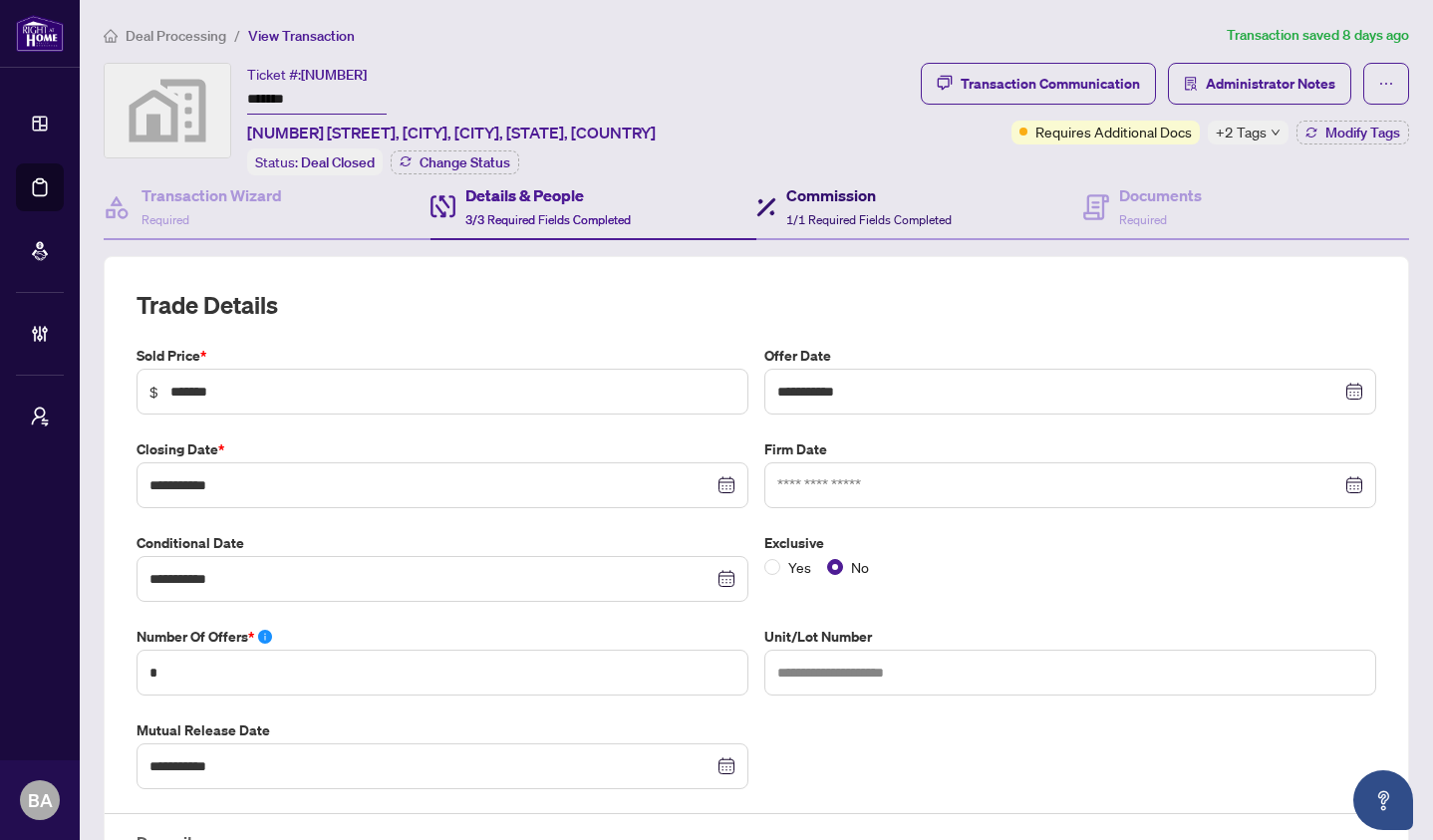click on "Commission 1/1 Required Fields Completed" at bounding box center [869, 206] 